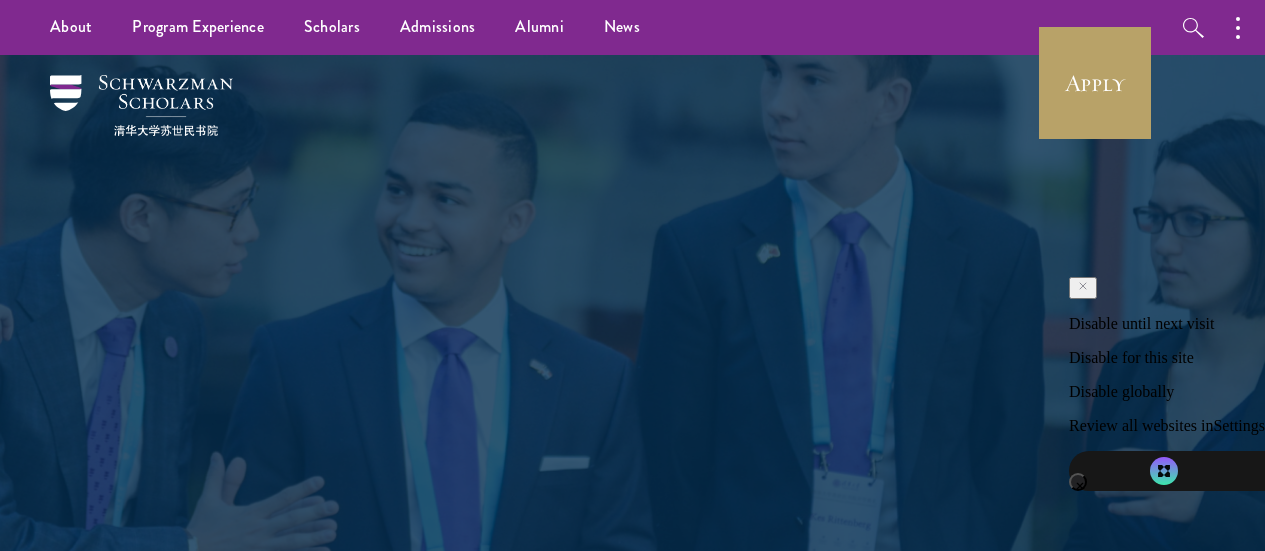 scroll, scrollTop: 0, scrollLeft: 0, axis: both 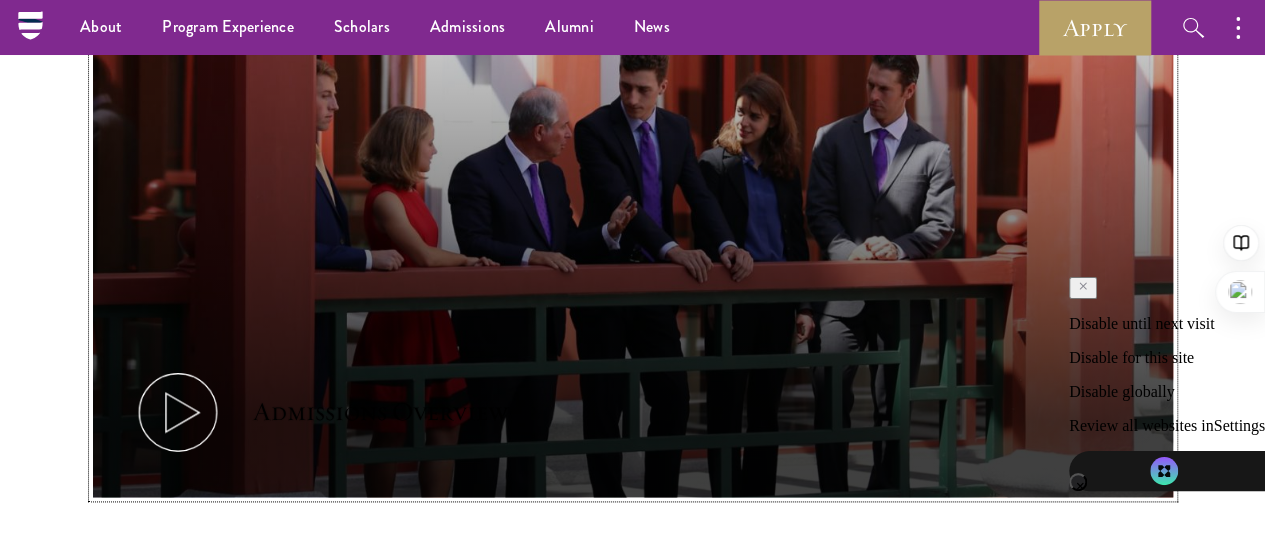click 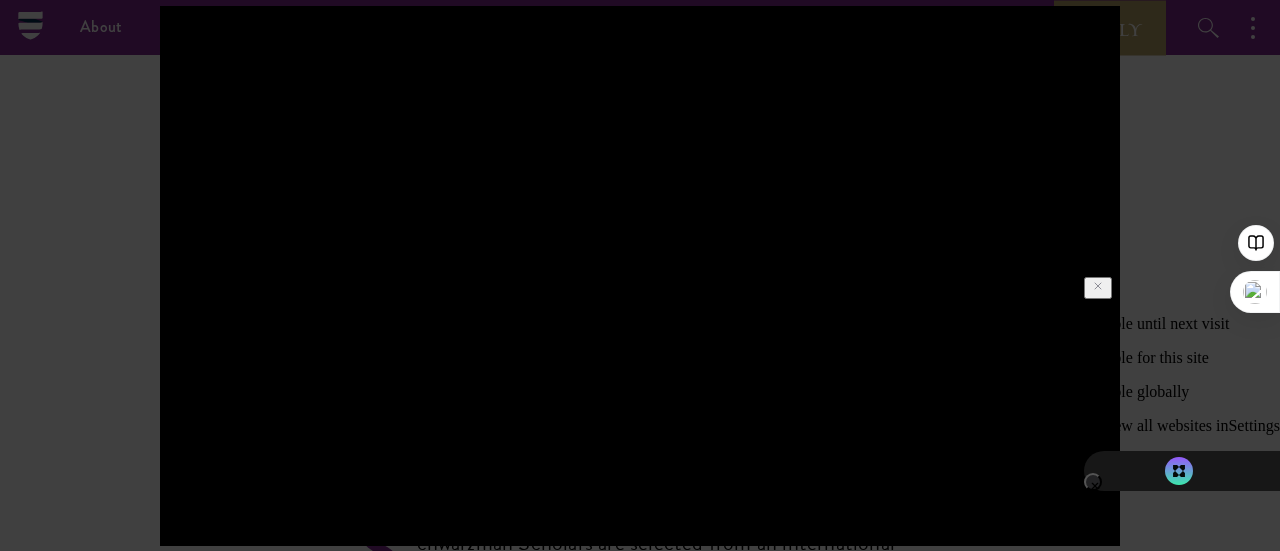 click at bounding box center (640, 275) 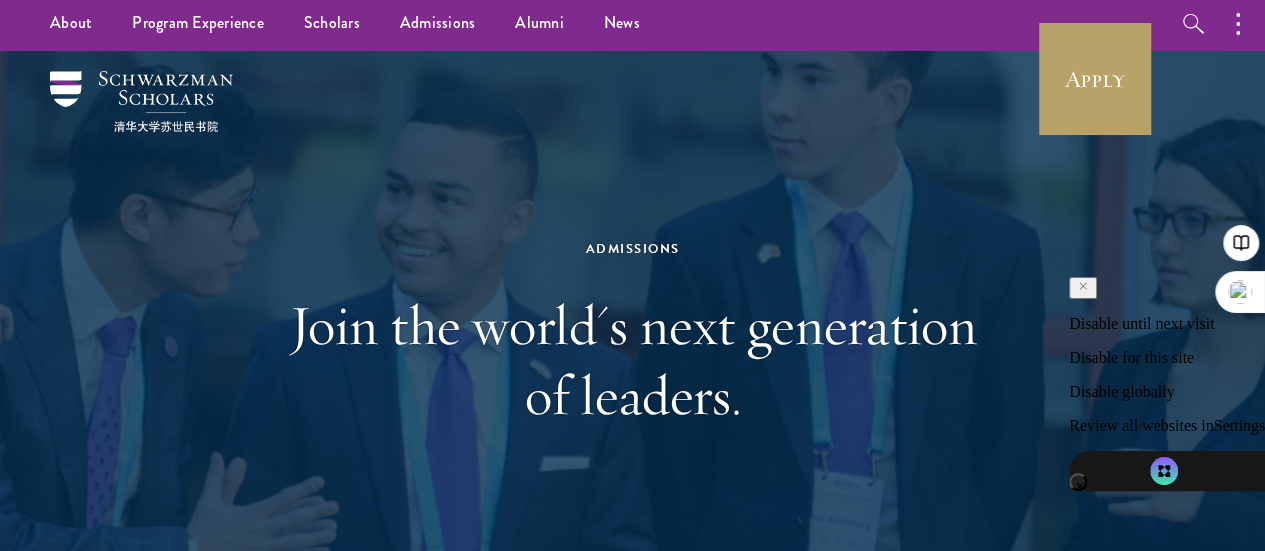 scroll, scrollTop: 0, scrollLeft: 0, axis: both 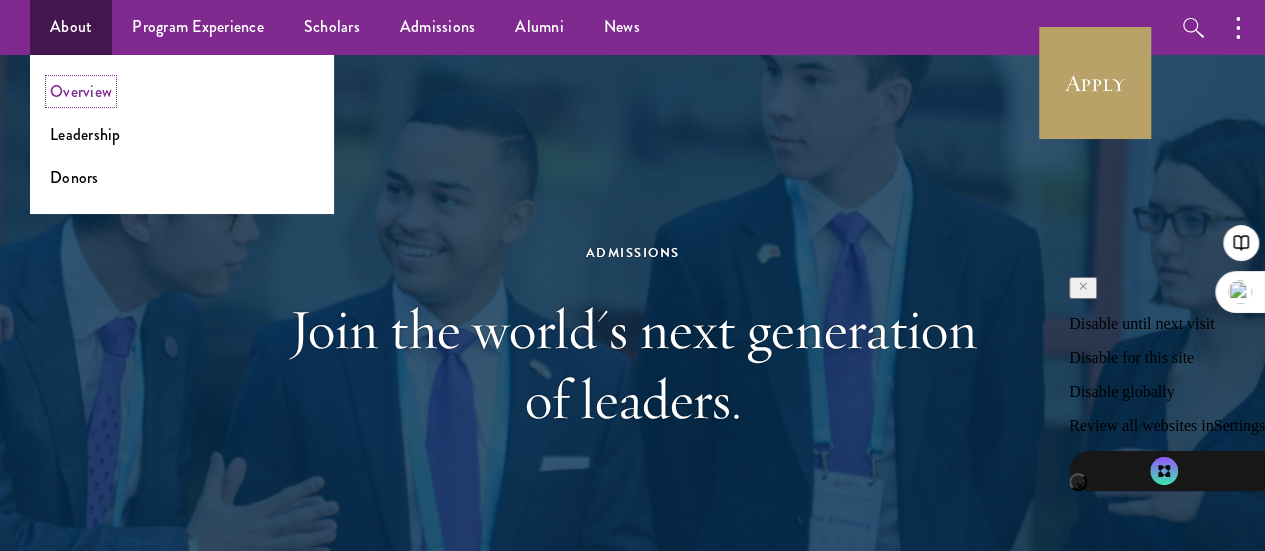 click on "Overview" at bounding box center [81, 91] 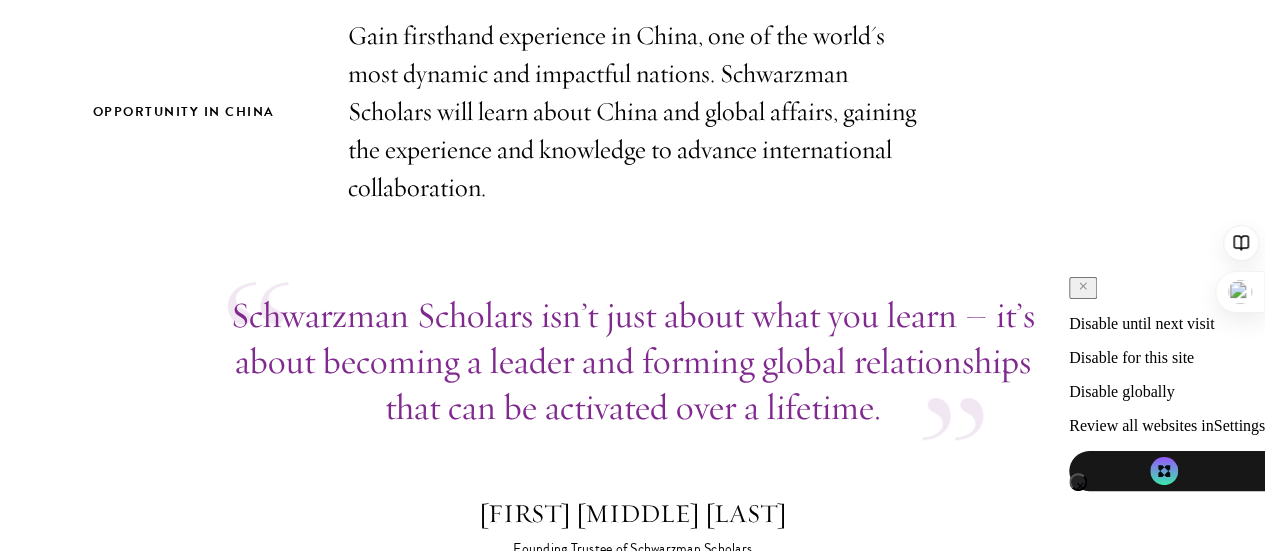 scroll, scrollTop: 700, scrollLeft: 0, axis: vertical 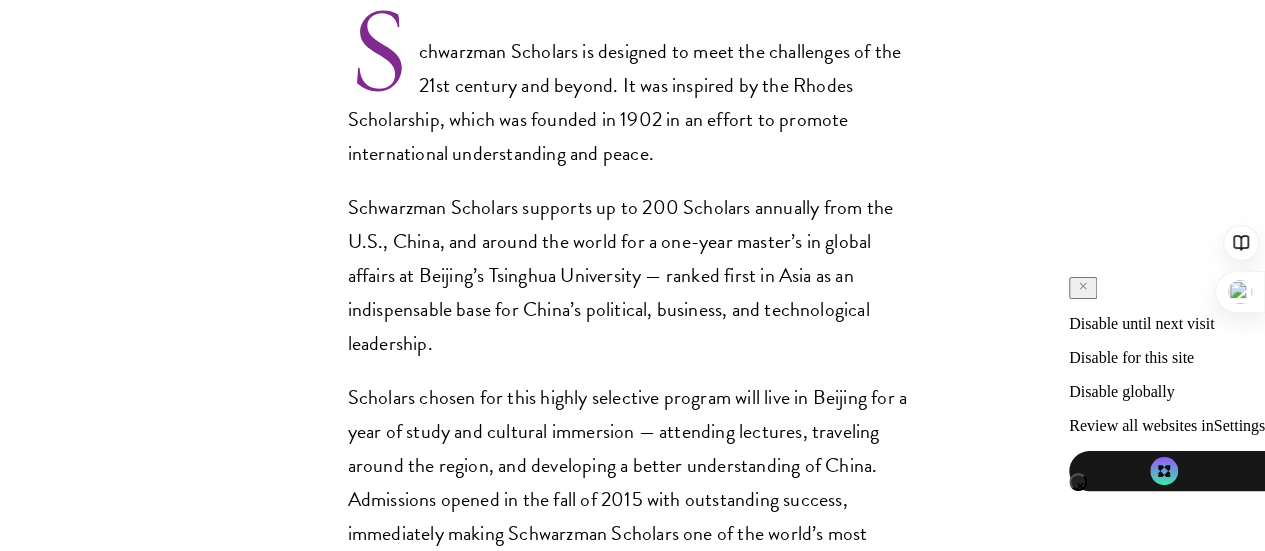 click on "Schwarzman Scholars supports up to 200 Scholars annually from the U.S., China, and around the world for a one-year master’s in global affairs at Beijing’s Tsinghua University — ranked first in Asia as an indispensable base for China’s political, business, and technological leadership." at bounding box center (633, 275) 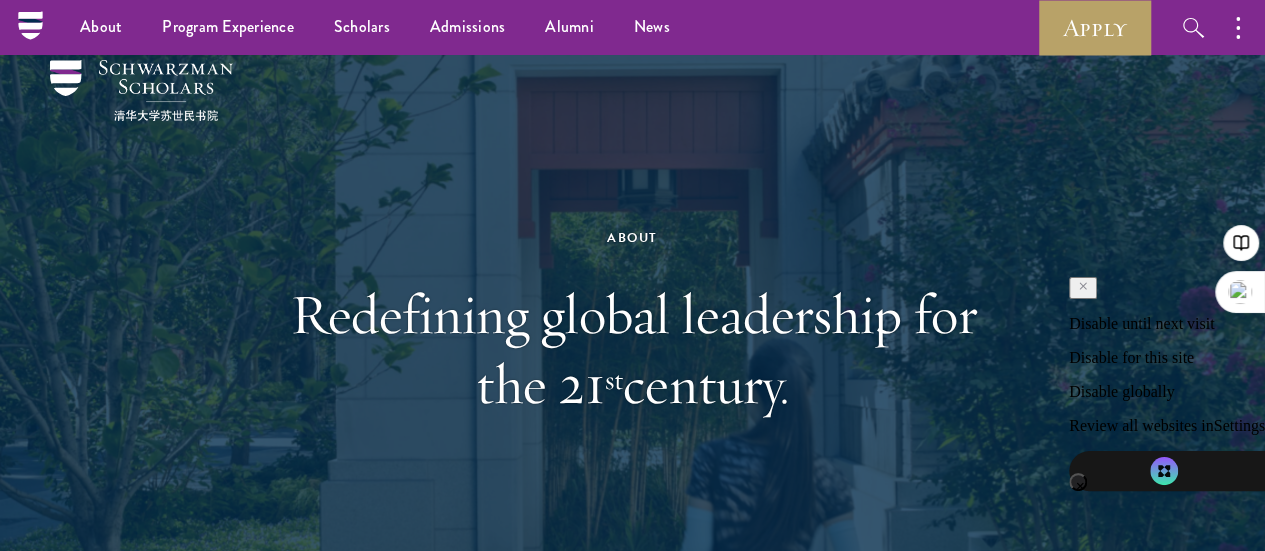 scroll, scrollTop: 0, scrollLeft: 0, axis: both 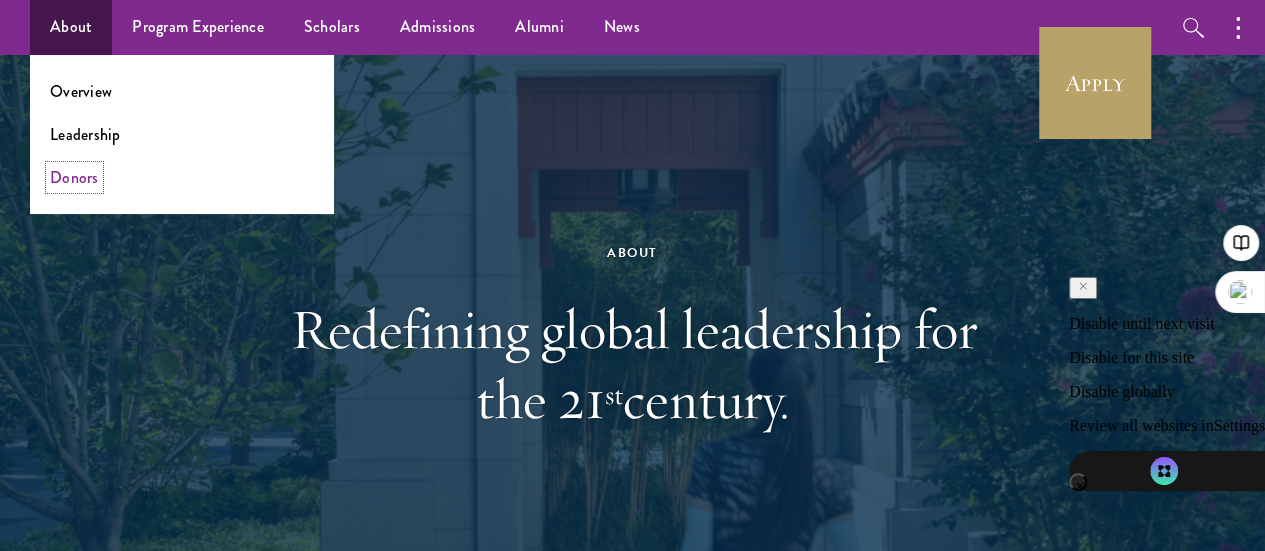 click on "Donors" at bounding box center [74, 177] 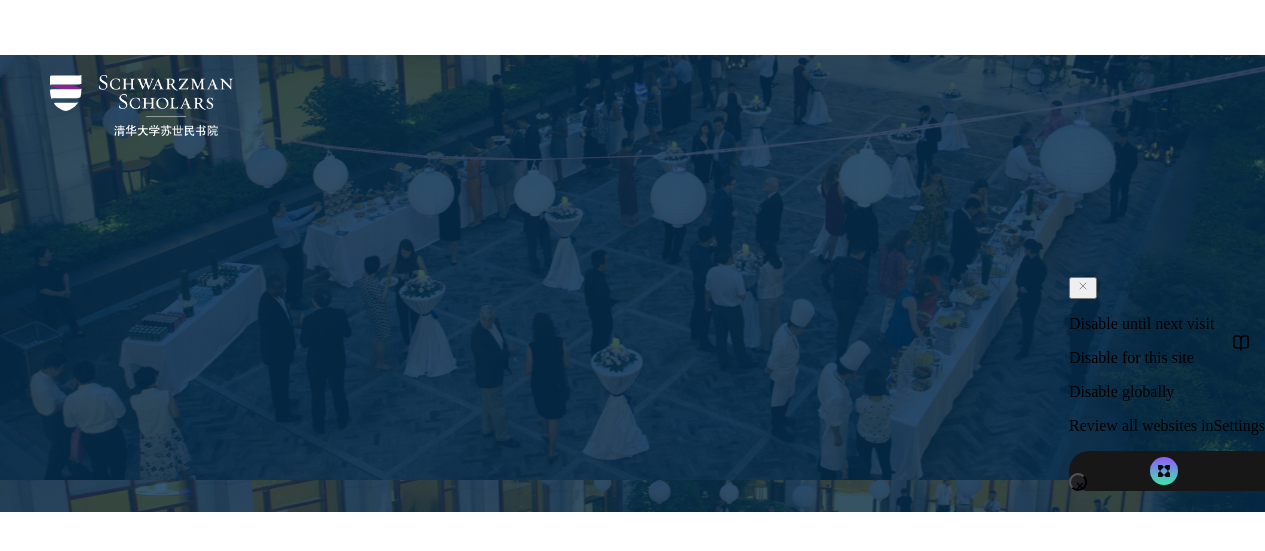scroll, scrollTop: 844, scrollLeft: 0, axis: vertical 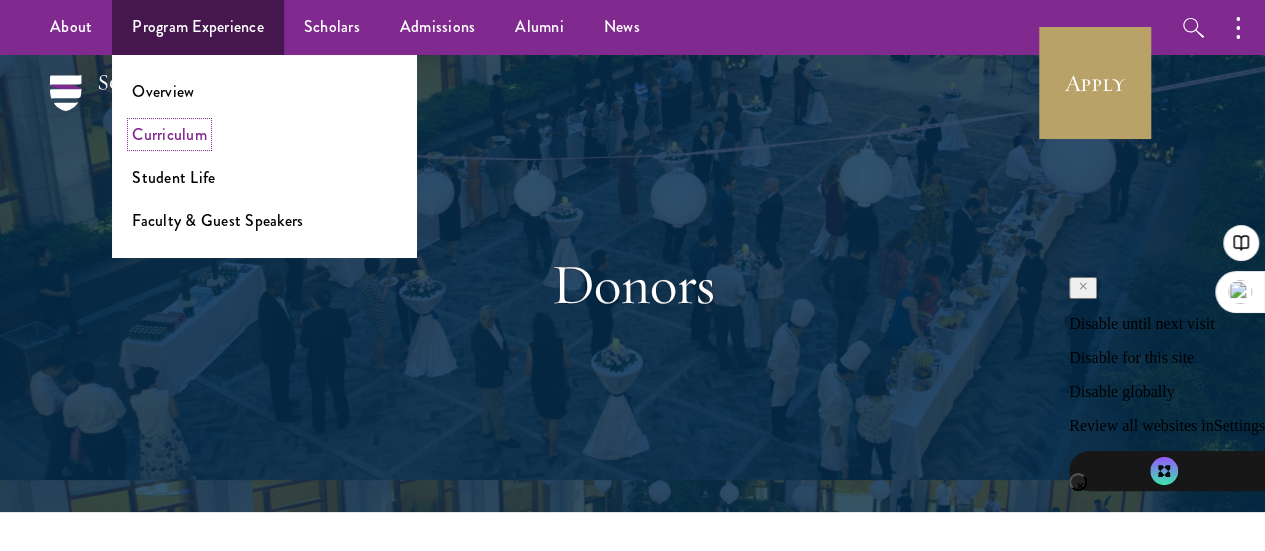 click on "Curriculum" at bounding box center [169, 134] 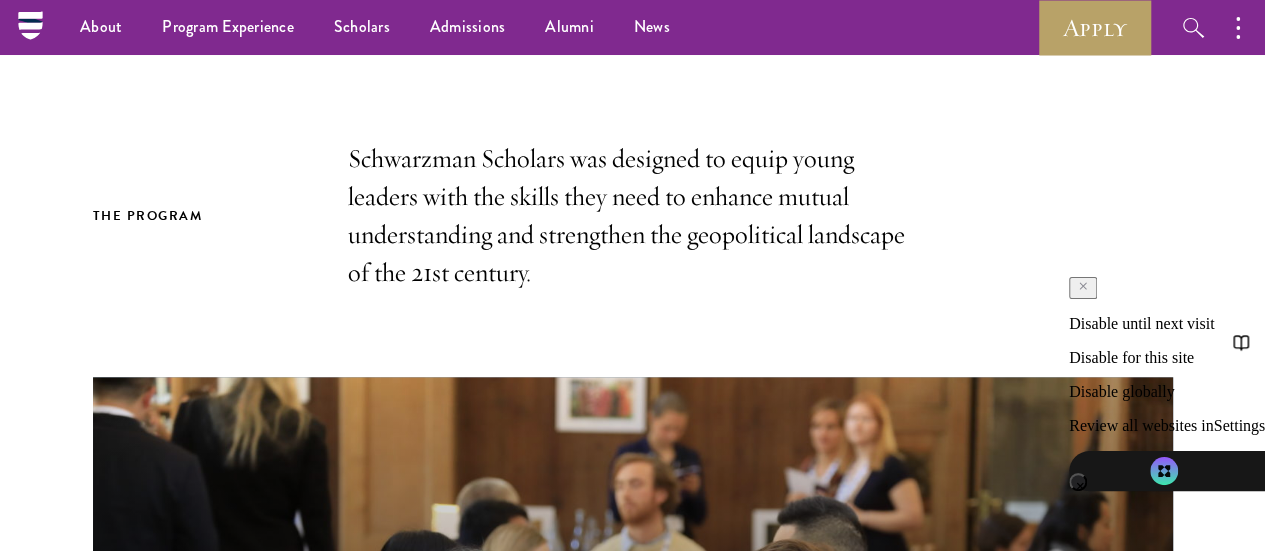 scroll, scrollTop: 467, scrollLeft: 0, axis: vertical 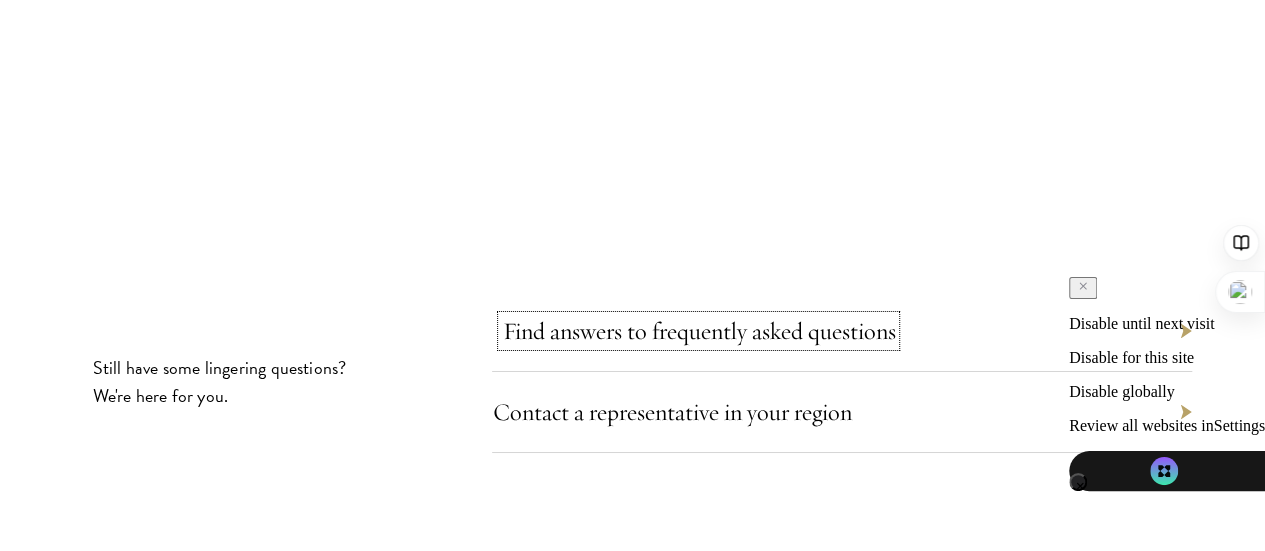click on "Find answers to frequently asked questions" at bounding box center (698, 331) 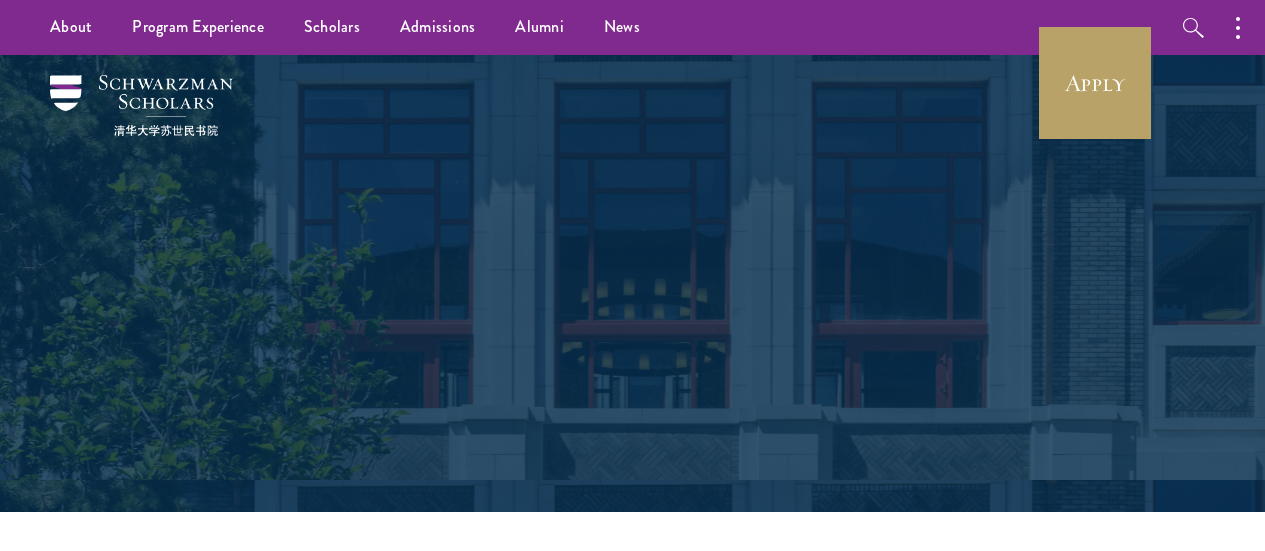 scroll, scrollTop: 0, scrollLeft: 0, axis: both 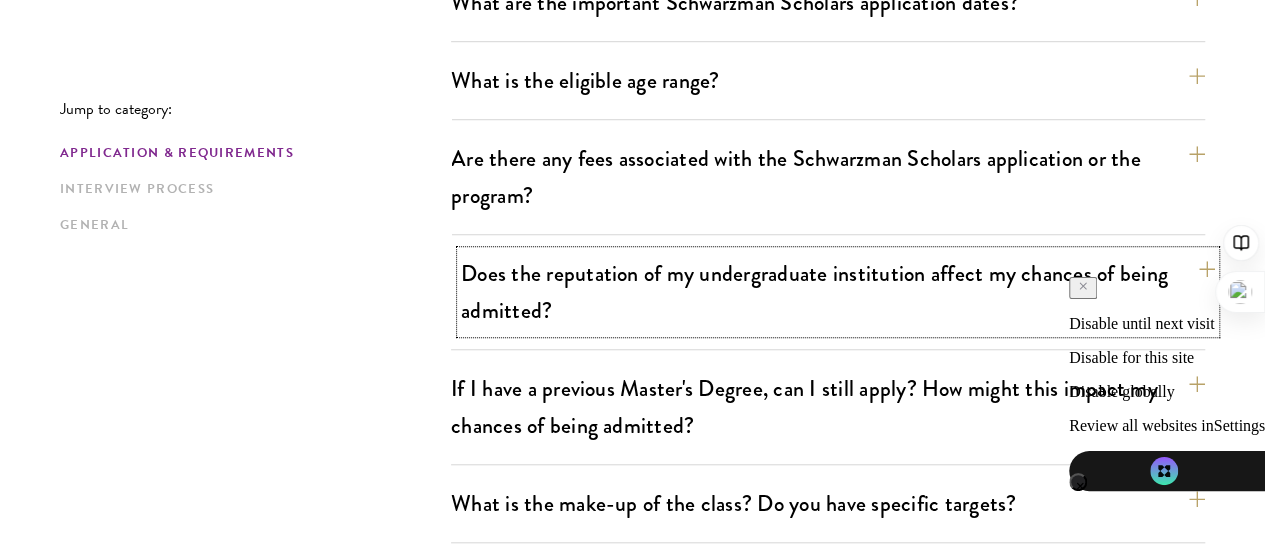 click on "Does the reputation of my undergraduate institution affect my chances of being admitted?" at bounding box center [838, 292] 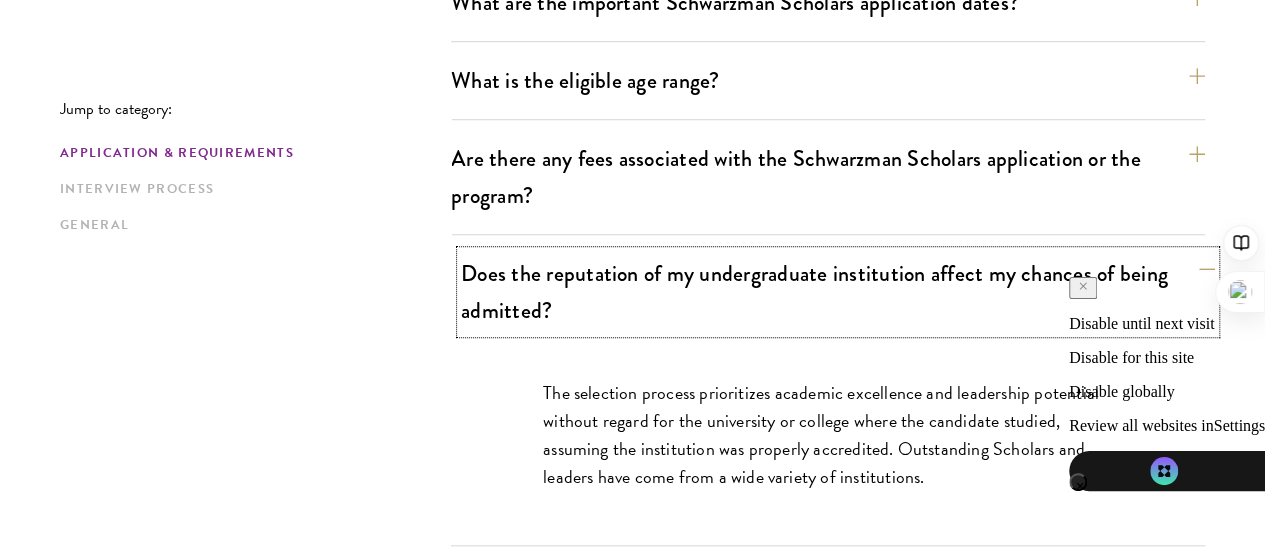 click on "Does the reputation of my undergraduate institution affect my chances of being admitted?" at bounding box center (838, 292) 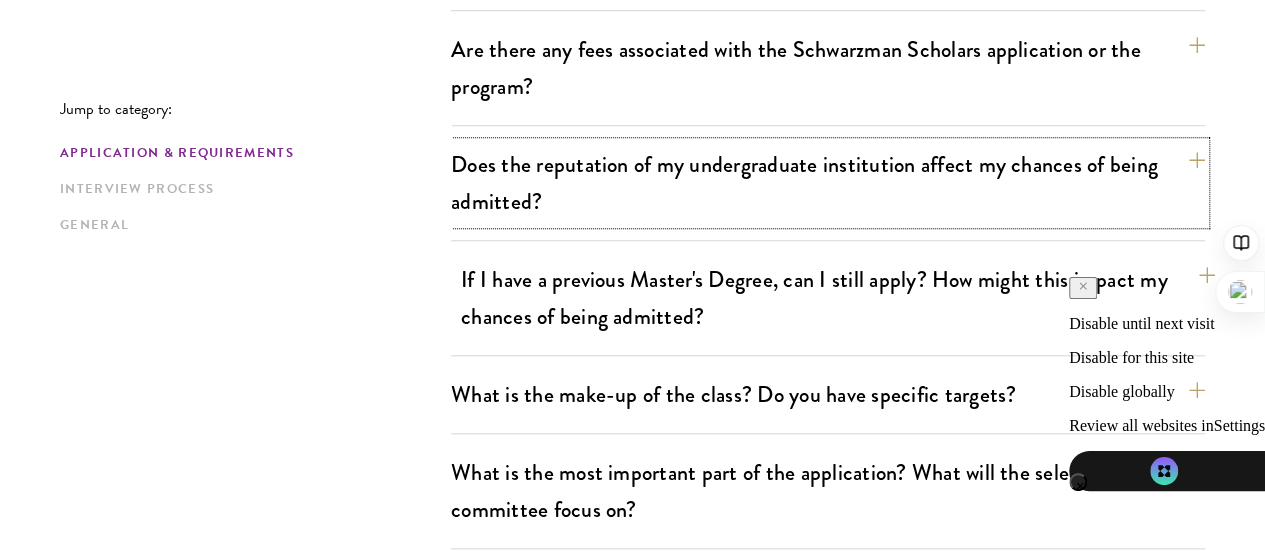 scroll, scrollTop: 826, scrollLeft: 0, axis: vertical 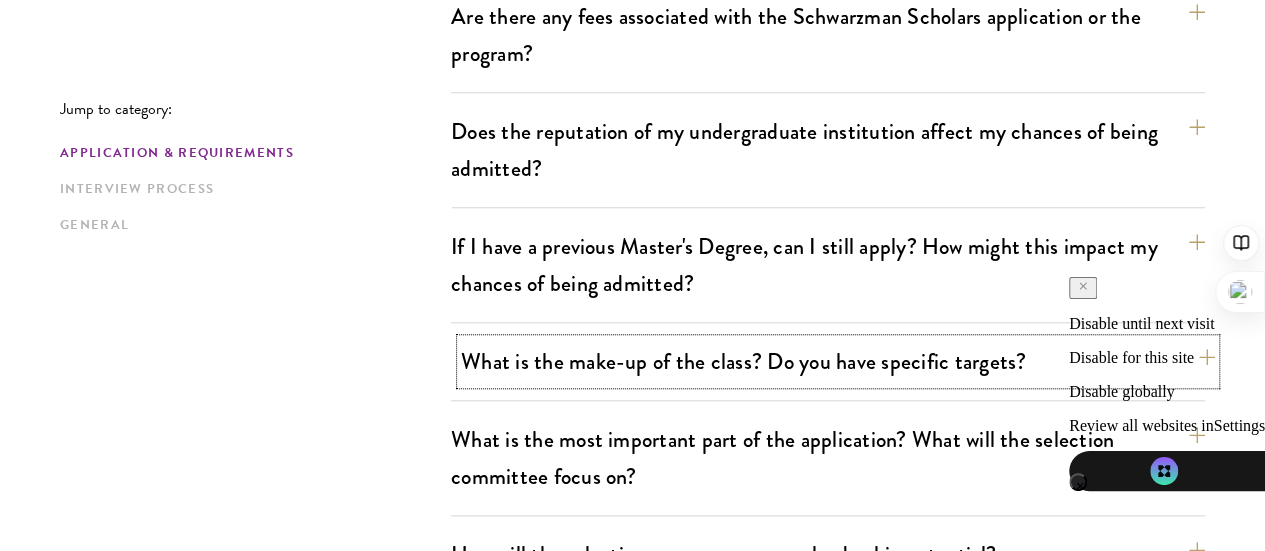 click on "What is the make-up of the class? Do you have specific targets?" at bounding box center (838, 361) 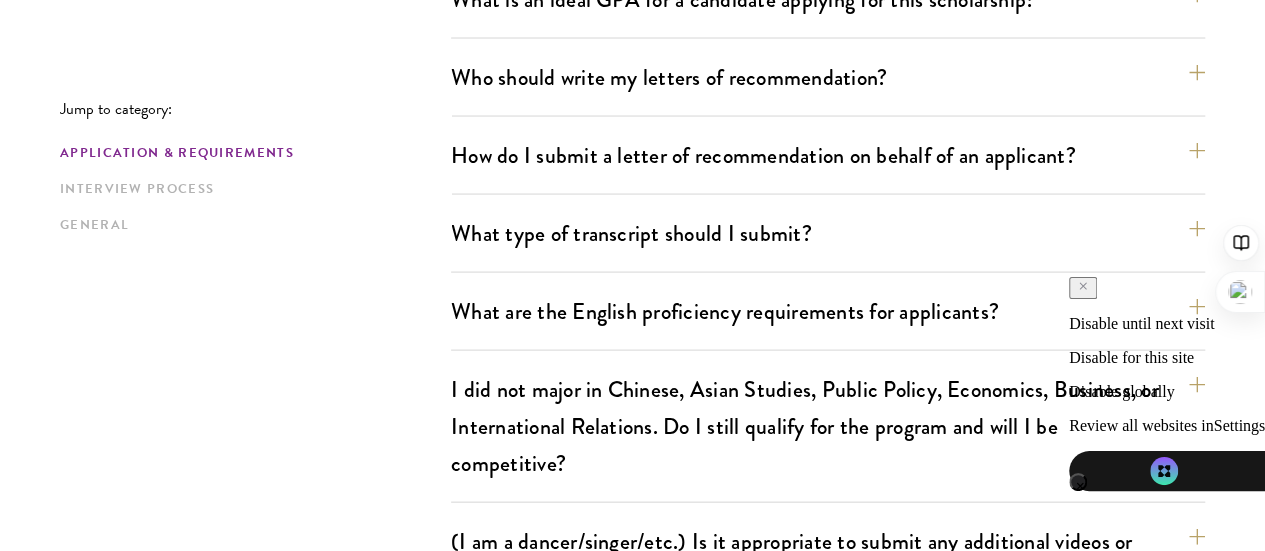 scroll, scrollTop: 1938, scrollLeft: 0, axis: vertical 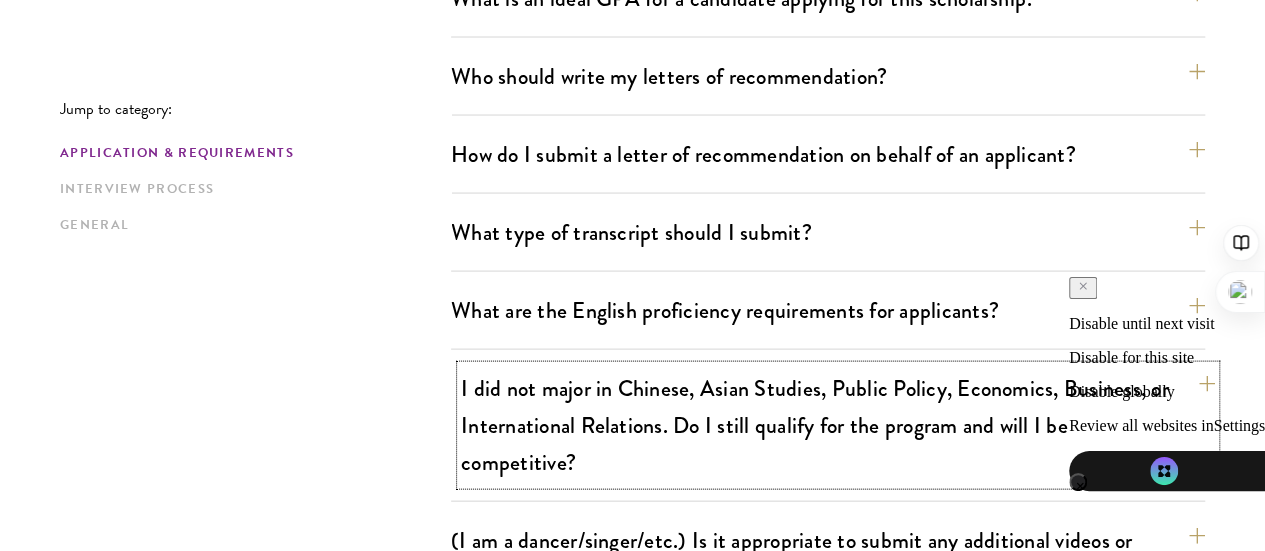 click on "I did not major in Chinese, Asian Studies, Public Policy, Economics, Business, or International Relations. Do I still qualify for the program and will I be competitive?" at bounding box center [838, 425] 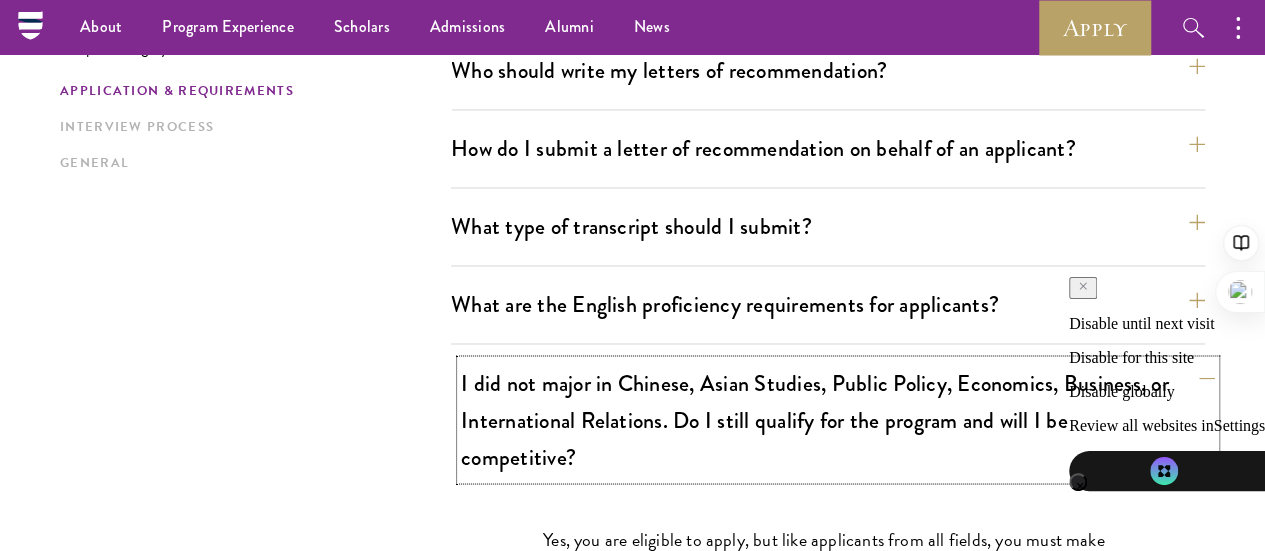 scroll, scrollTop: 1538, scrollLeft: 0, axis: vertical 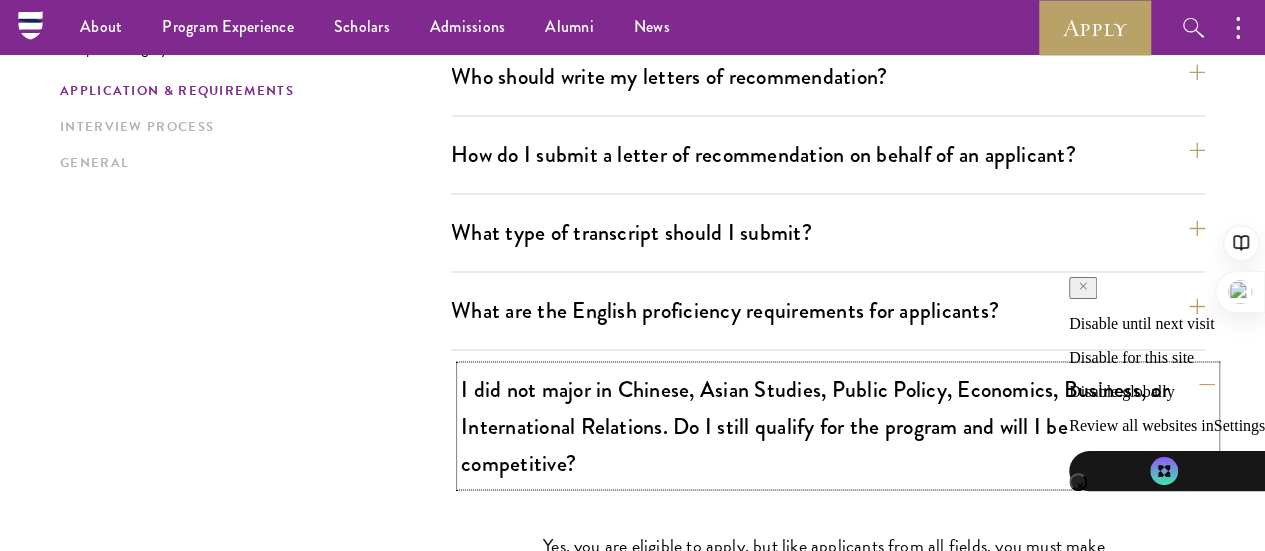click on "I did not major in Chinese, Asian Studies, Public Policy, Economics, Business, or International Relations. Do I still qualify for the program and will I be competitive?" at bounding box center [838, 425] 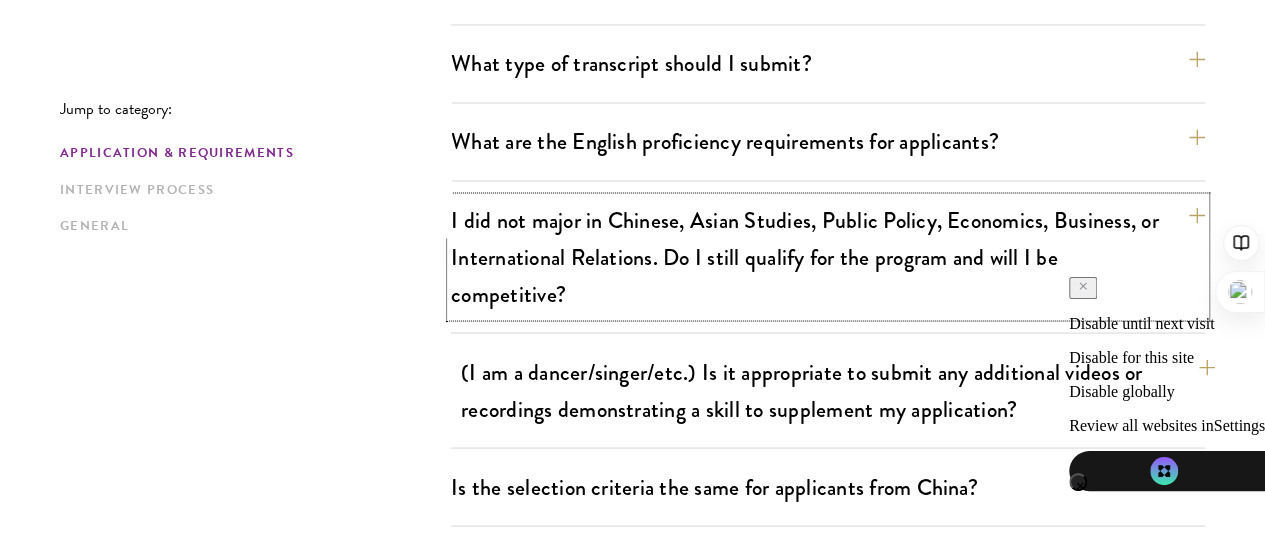 scroll, scrollTop: 1745, scrollLeft: 0, axis: vertical 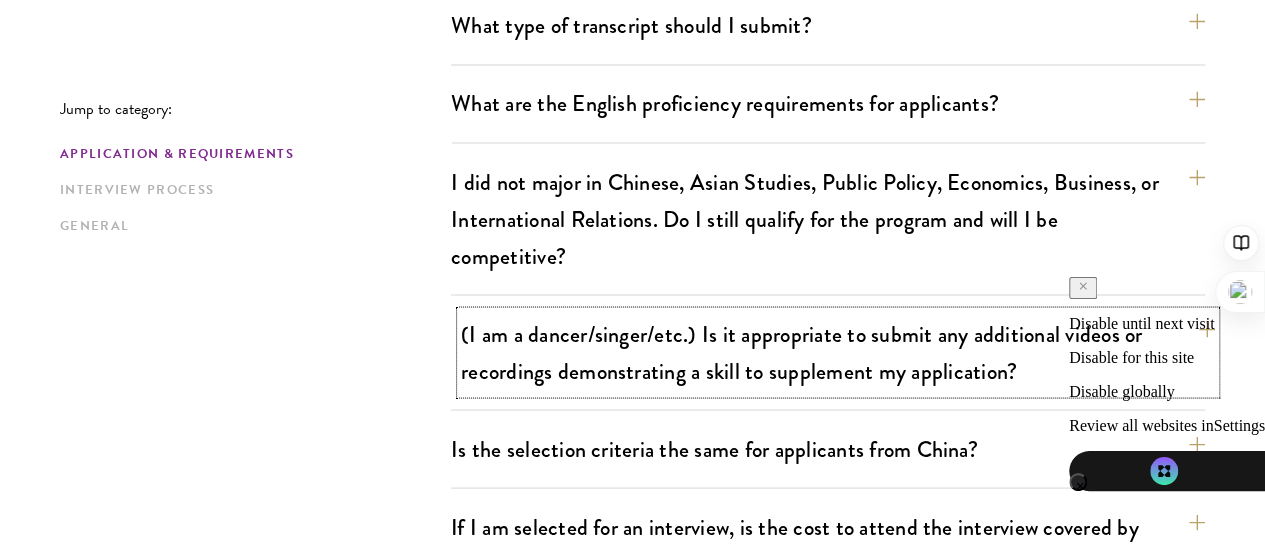 click on "(I am a dancer/singer/etc.) Is it appropriate to submit any additional videos or recordings demonstrating a skill to supplement my application?" at bounding box center (838, 352) 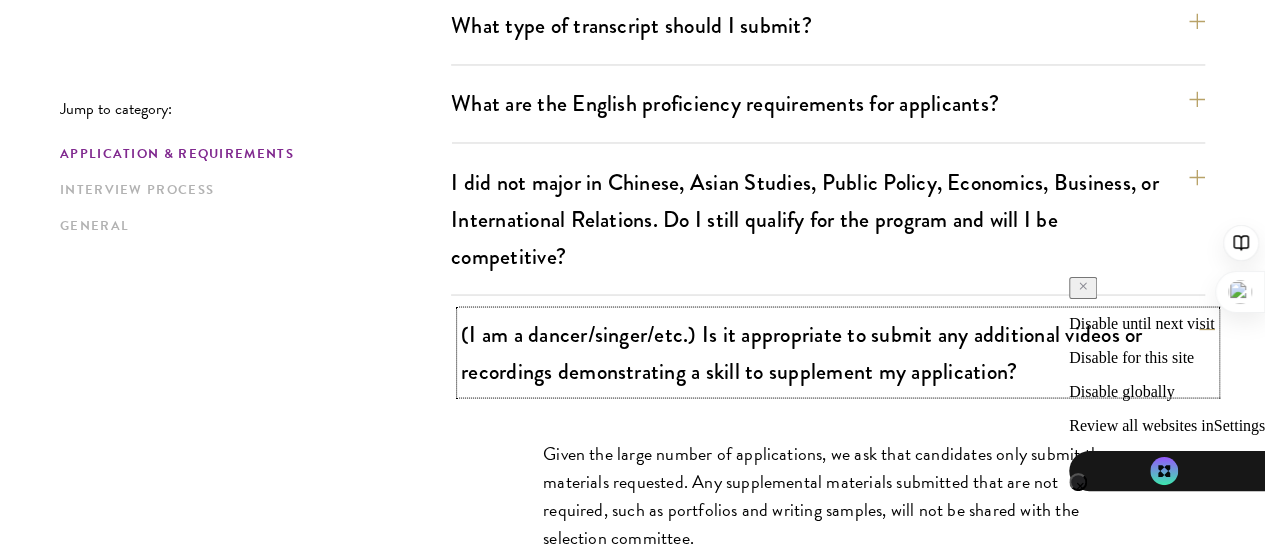 click on "(I am a dancer/singer/etc.) Is it appropriate to submit any additional videos or recordings demonstrating a skill to supplement my application?" at bounding box center (838, 352) 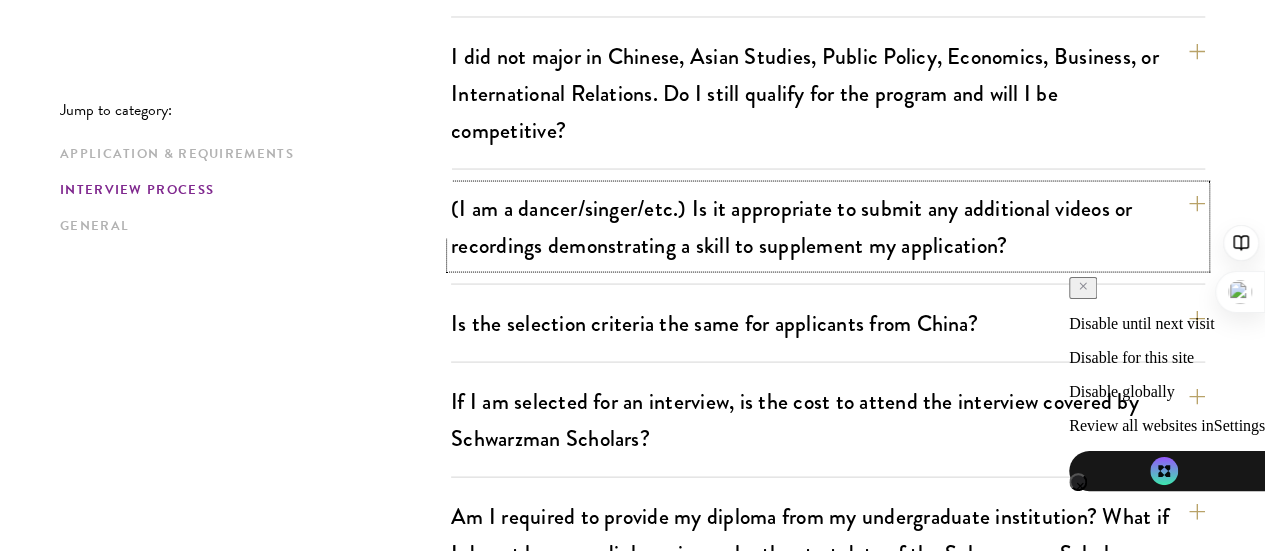 scroll, scrollTop: 1872, scrollLeft: 0, axis: vertical 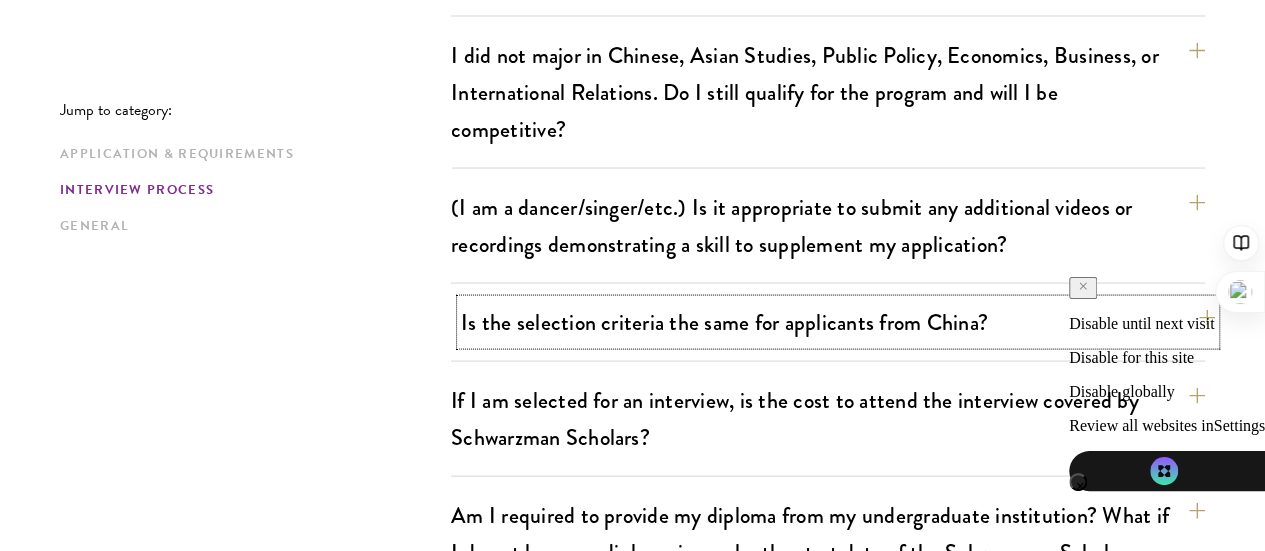 click on "Is the selection criteria the same for applicants from China?" at bounding box center [838, 321] 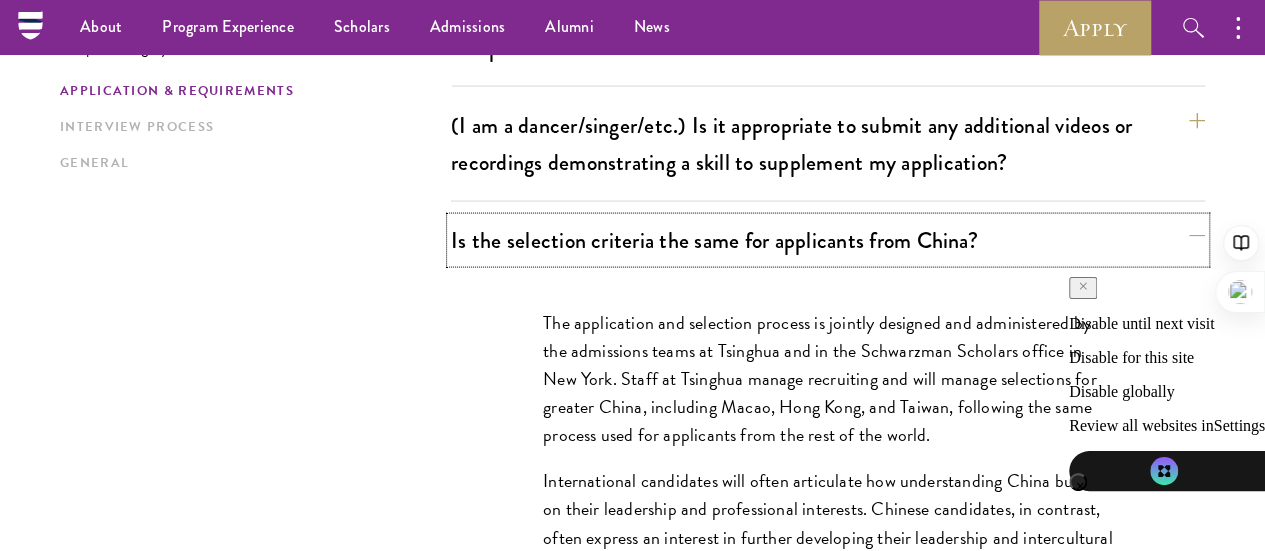 scroll, scrollTop: 1907, scrollLeft: 0, axis: vertical 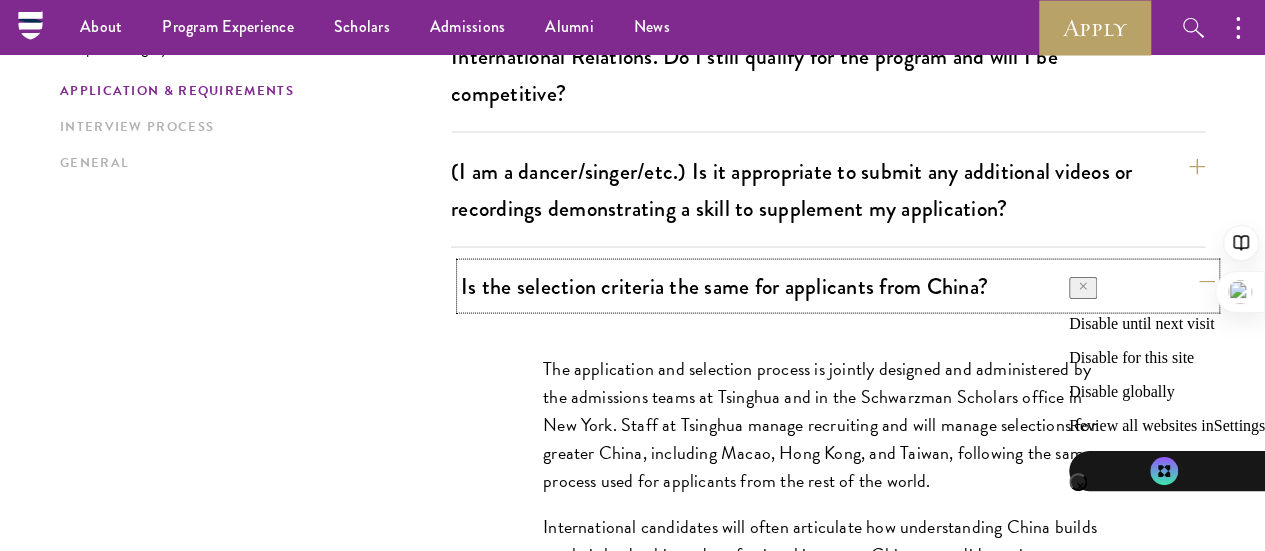 click on "Is the selection criteria the same for applicants from China?" at bounding box center (838, 286) 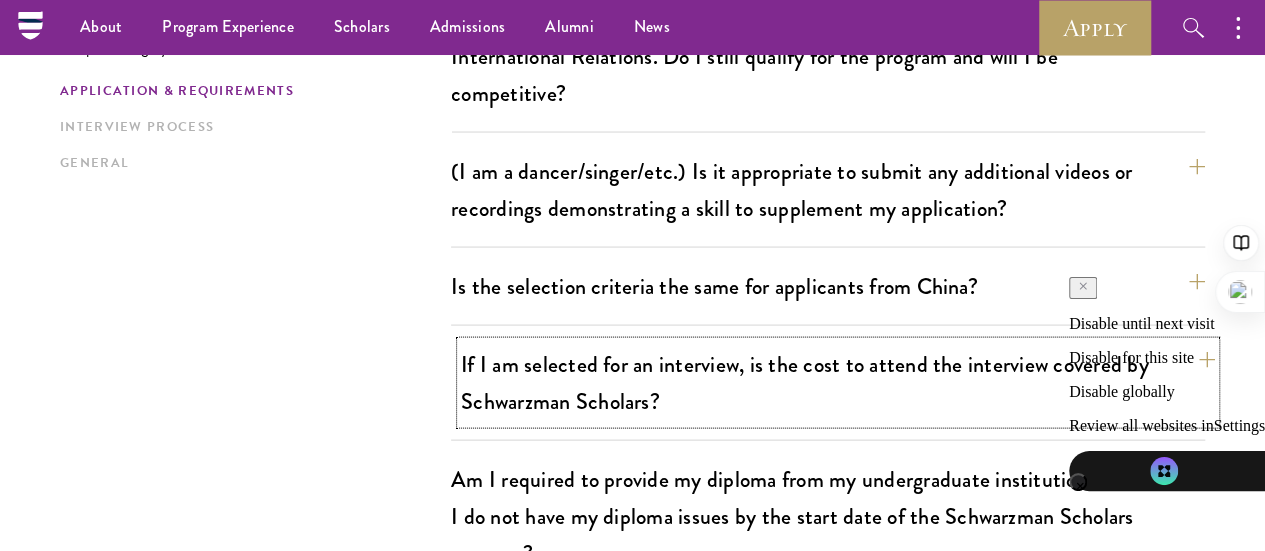 click on "If I am selected for an interview, is the cost to attend the interview covered by Schwarzman Scholars?" at bounding box center (838, 383) 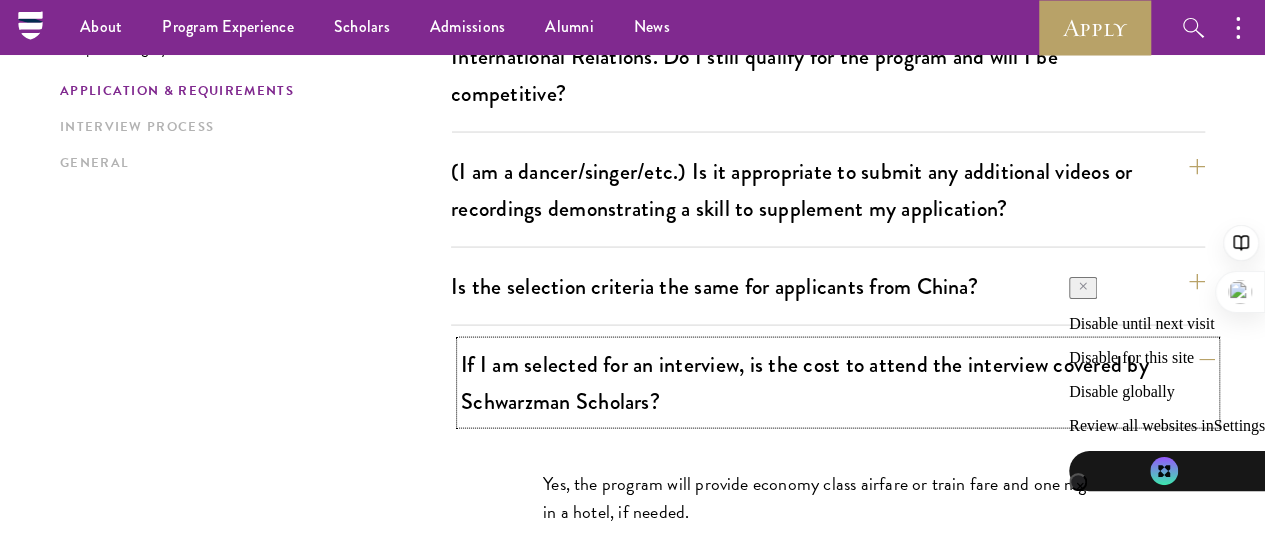 click on "If I am selected for an interview, is the cost to attend the interview covered by Schwarzman Scholars?" at bounding box center [838, 383] 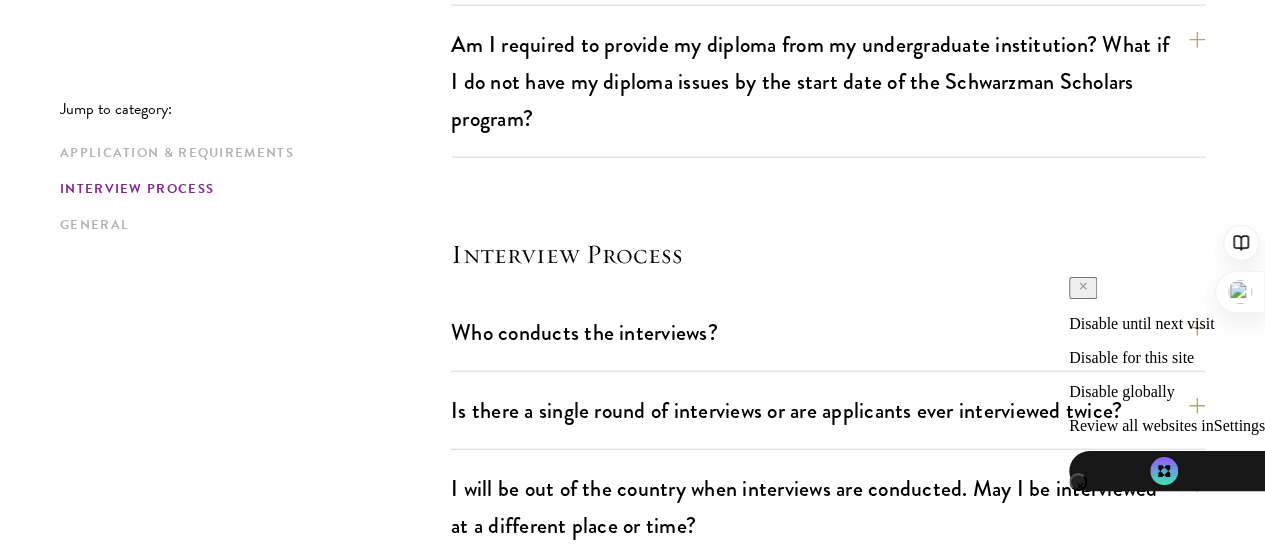 scroll, scrollTop: 2349, scrollLeft: 0, axis: vertical 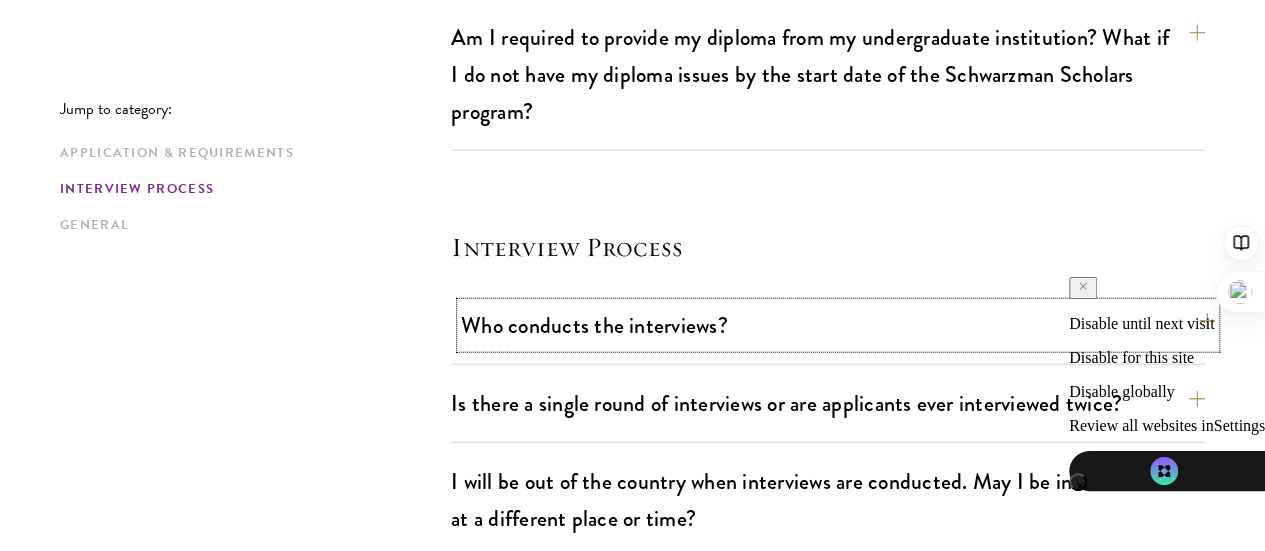 click on "Who conducts the interviews?" at bounding box center [838, 325] 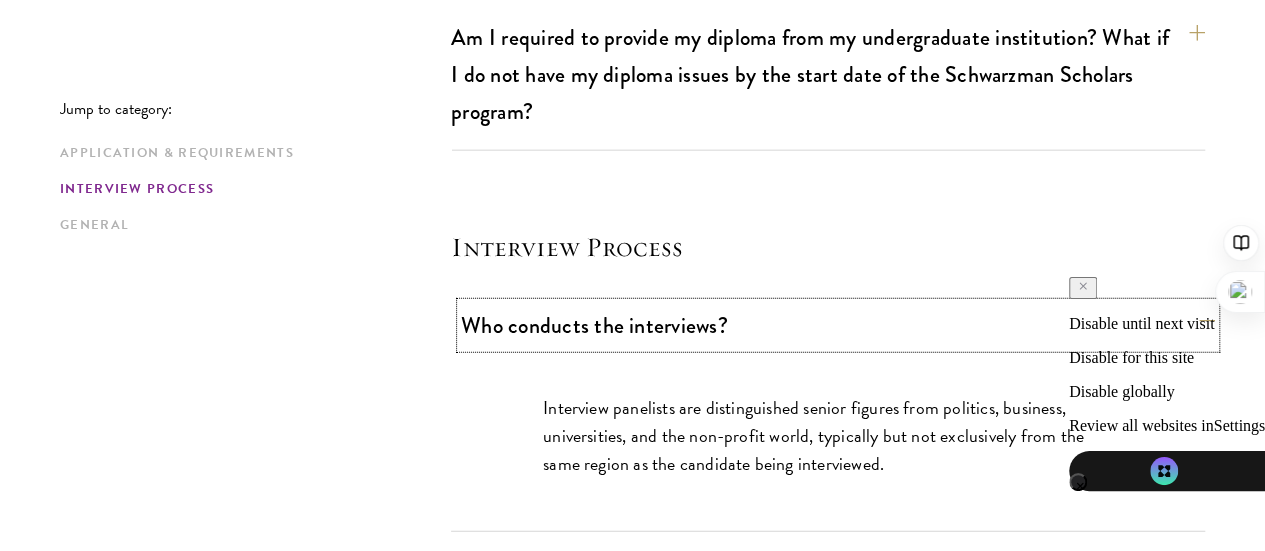 click on "Who conducts the interviews?" at bounding box center (838, 325) 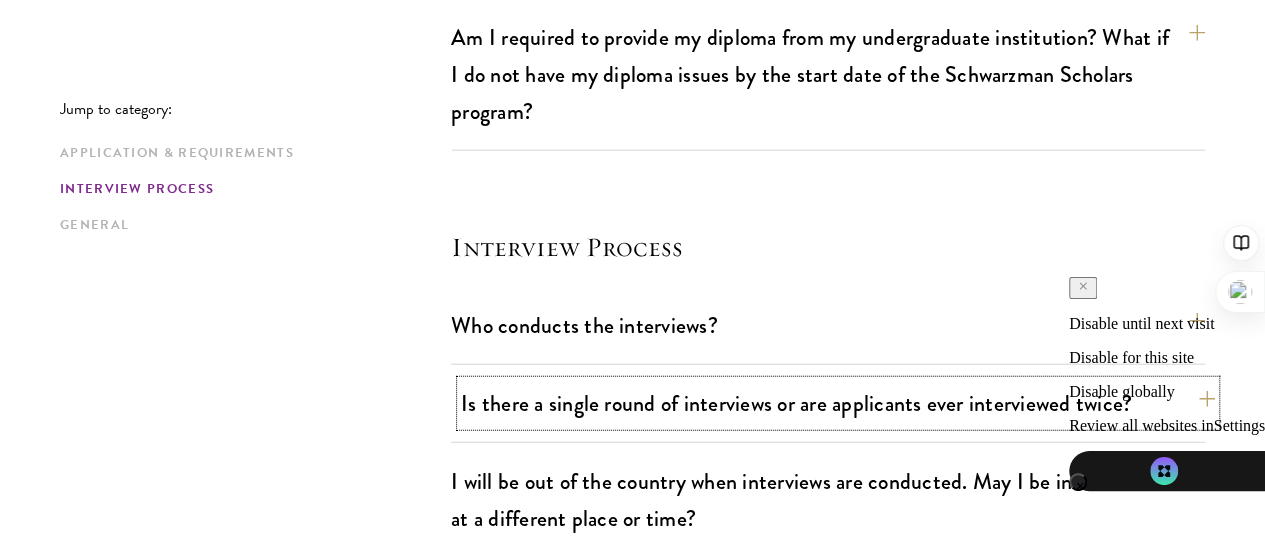 click on "Is there a single round of interviews or are applicants ever interviewed twice?" at bounding box center [838, 403] 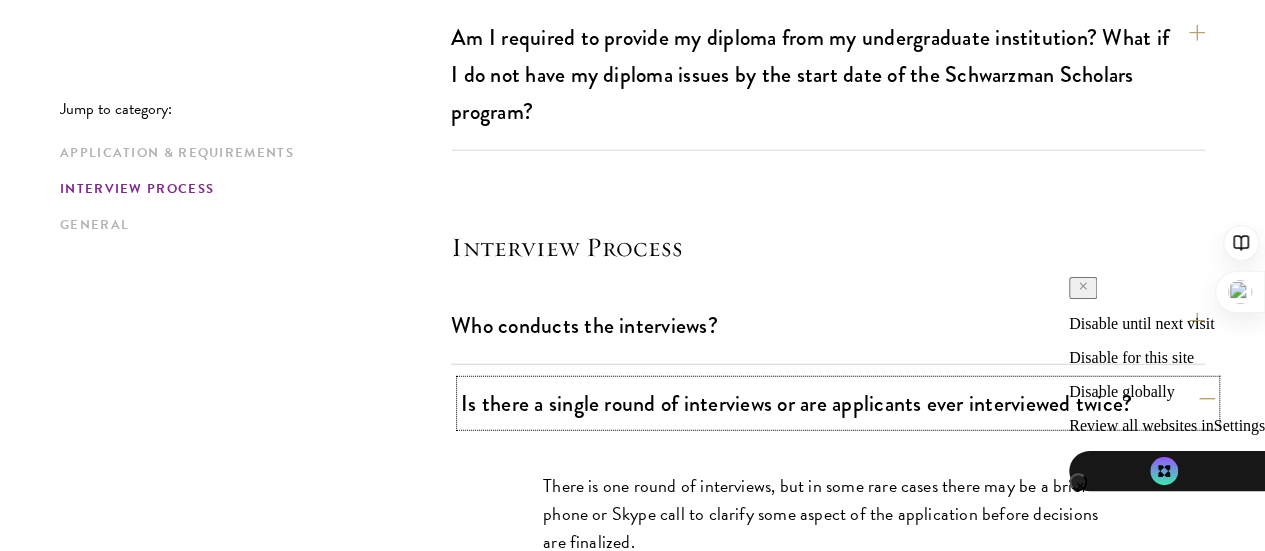 click on "Is there a single round of interviews or are applicants ever interviewed twice?" at bounding box center (838, 403) 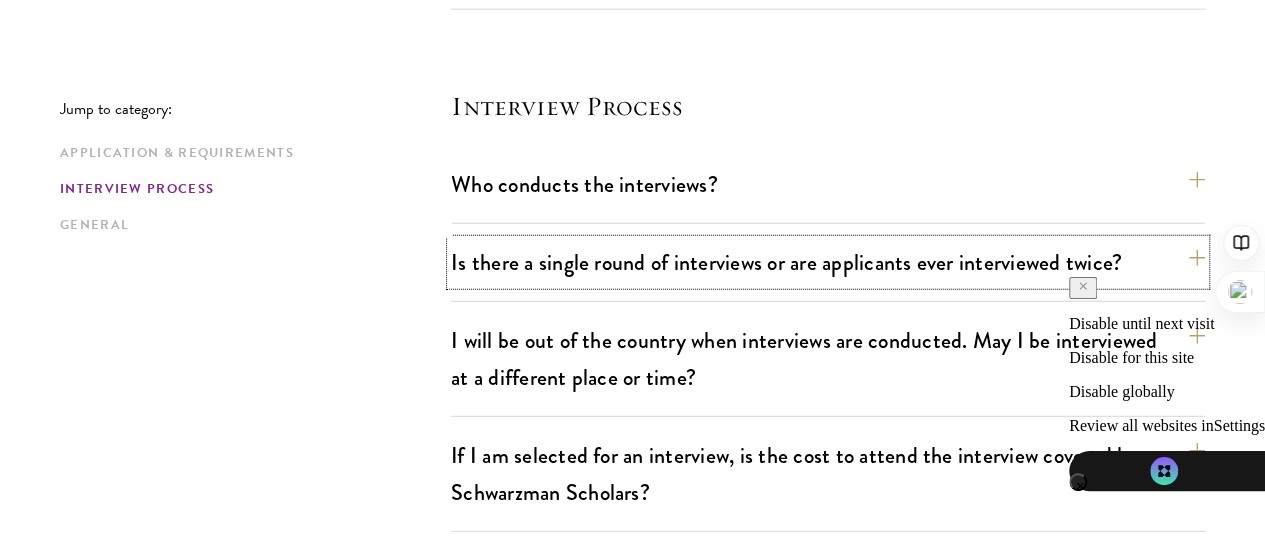 scroll, scrollTop: 2491, scrollLeft: 0, axis: vertical 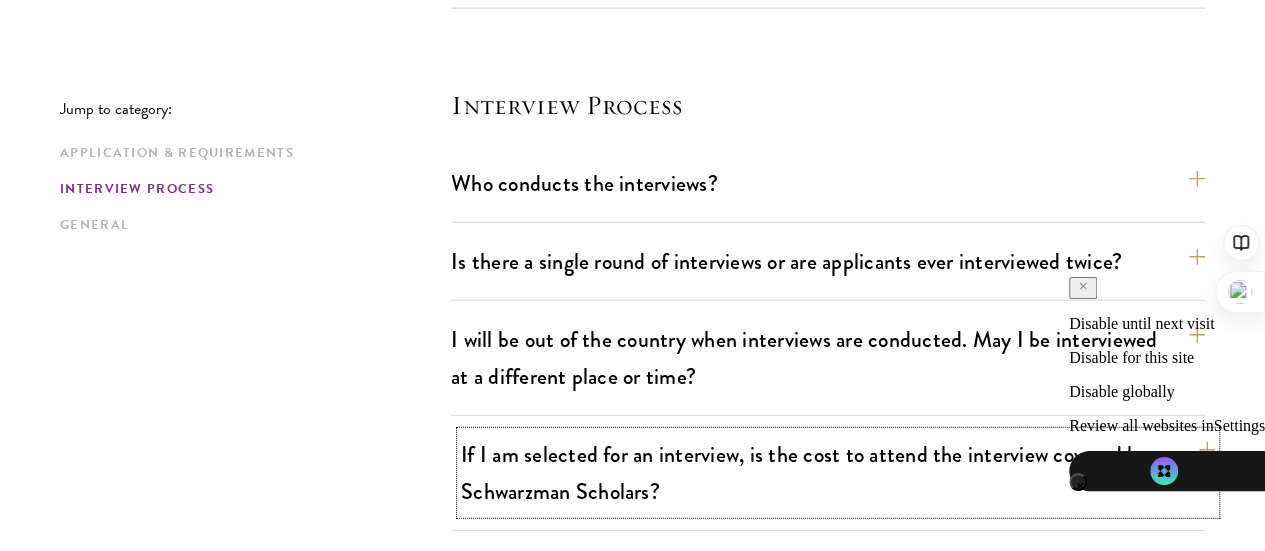 click on "If I am selected for an interview, is the cost to attend the interview covered by Schwarzman Scholars?" at bounding box center (838, 473) 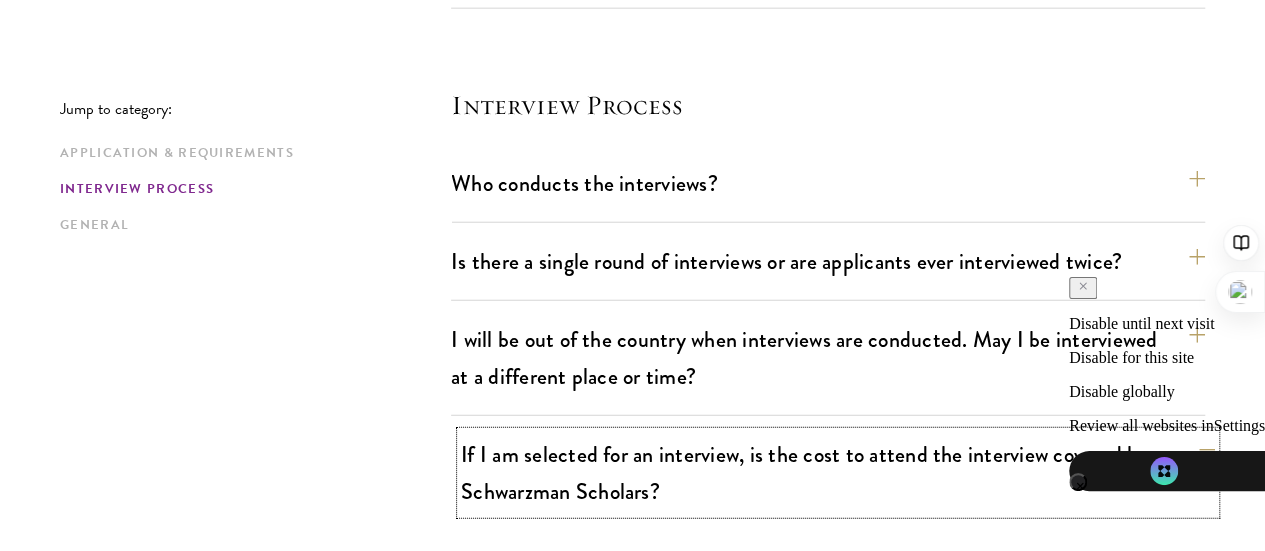 click on "If I am selected for an interview, is the cost to attend the interview covered by Schwarzman Scholars?" at bounding box center [838, 473] 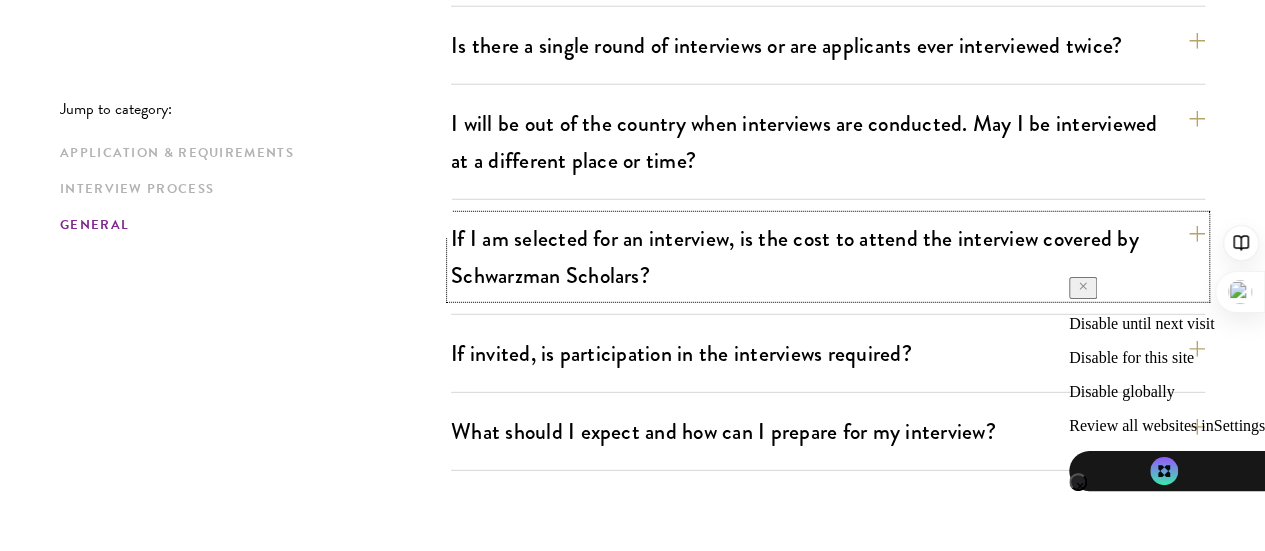 scroll, scrollTop: 2713, scrollLeft: 0, axis: vertical 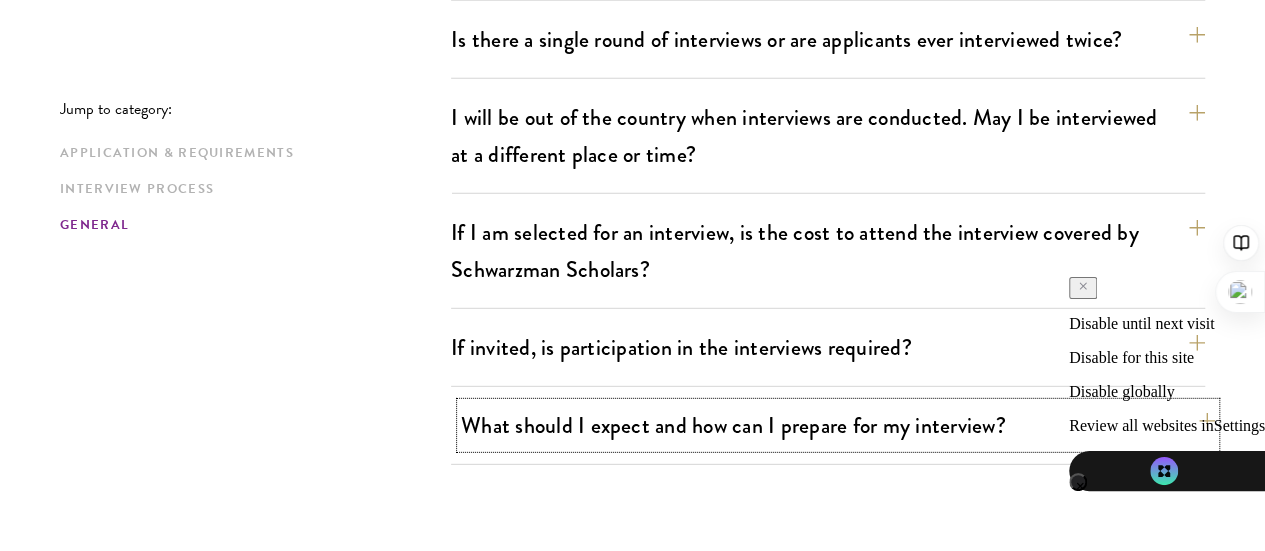 click on "What should I expect and how can I prepare for my interview?" at bounding box center (838, 425) 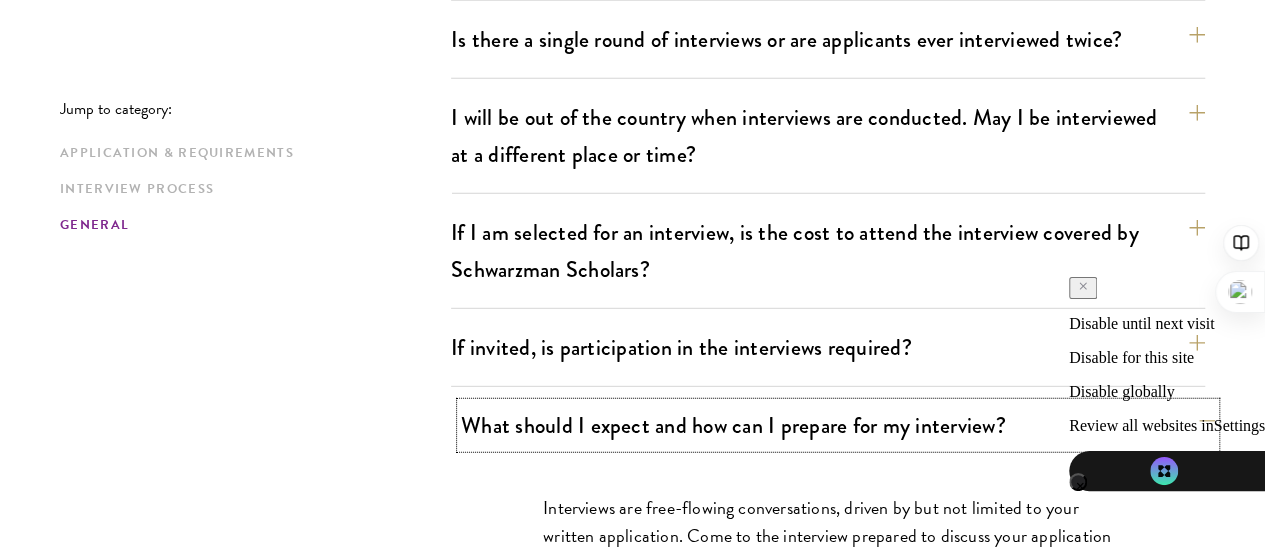click on "What should I expect and how can I prepare for my interview?" at bounding box center [838, 425] 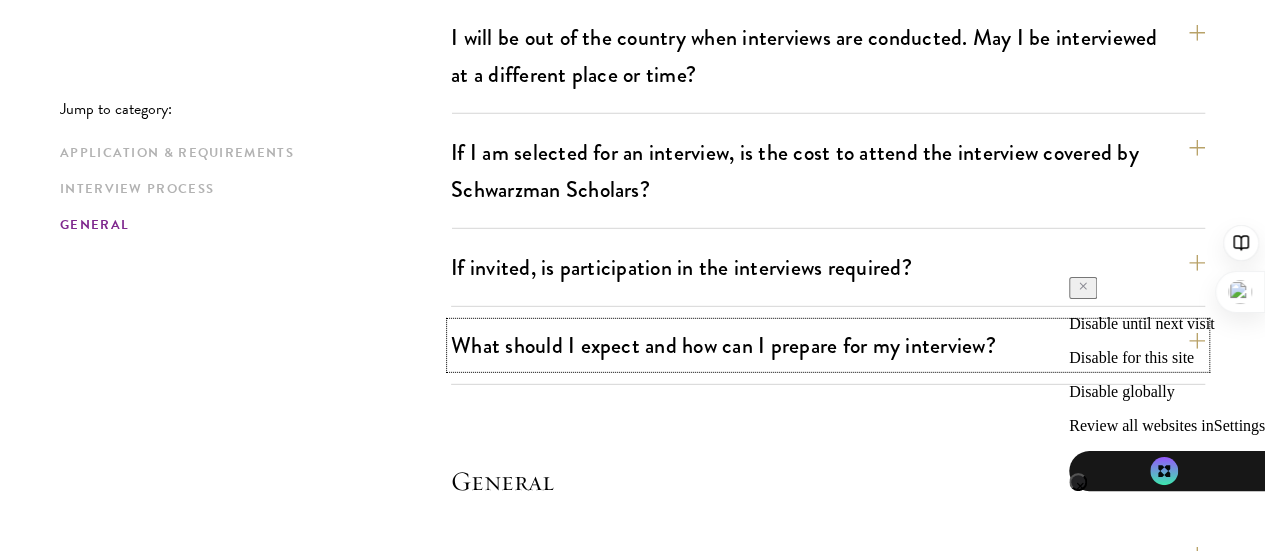 scroll, scrollTop: 2794, scrollLeft: 0, axis: vertical 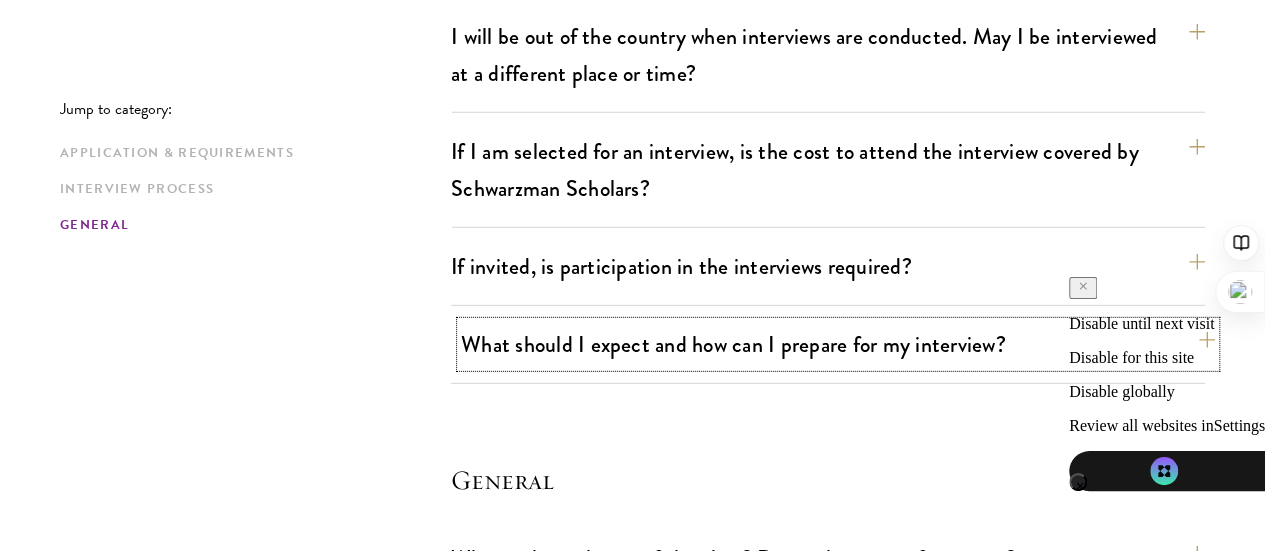 click on "What should I expect and how can I prepare for my interview?" at bounding box center (838, 344) 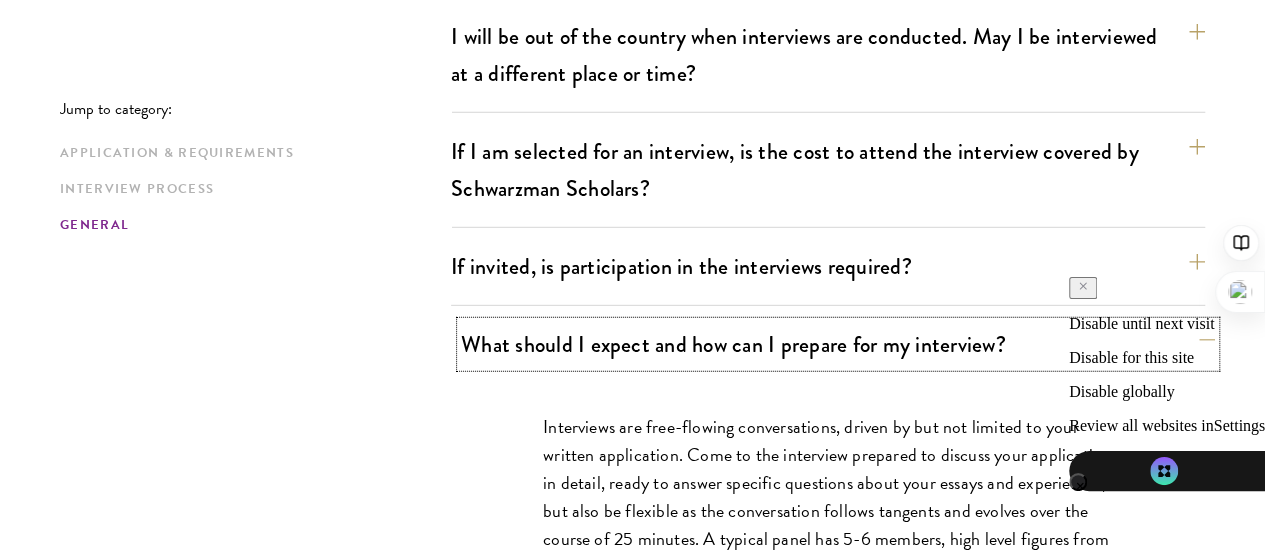 click on "What should I expect and how can I prepare for my interview?" at bounding box center [838, 344] 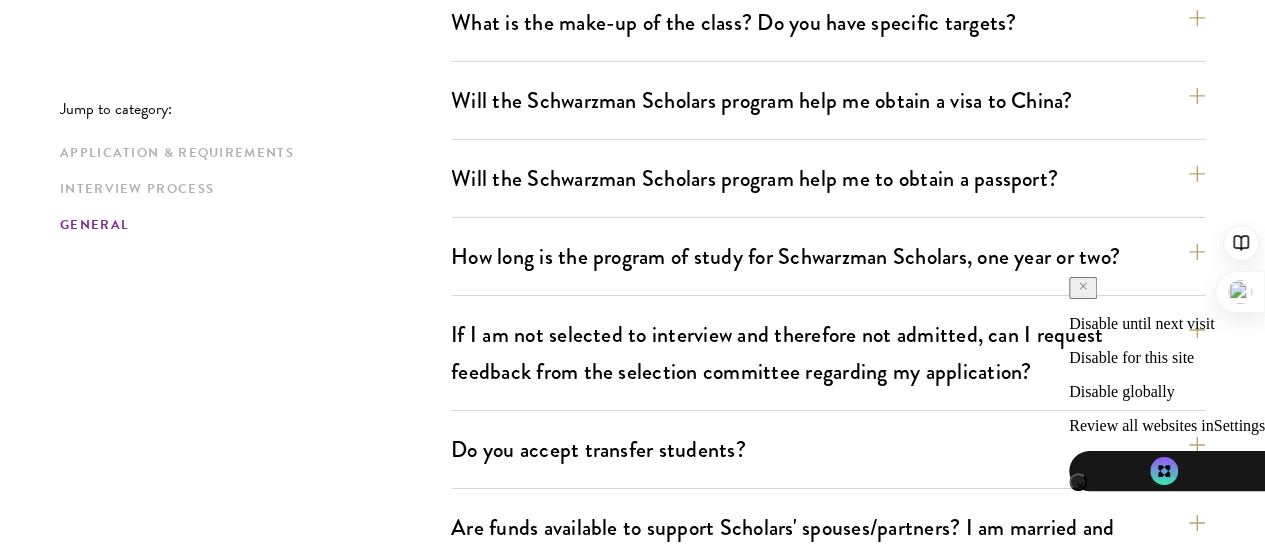 scroll, scrollTop: 3331, scrollLeft: 0, axis: vertical 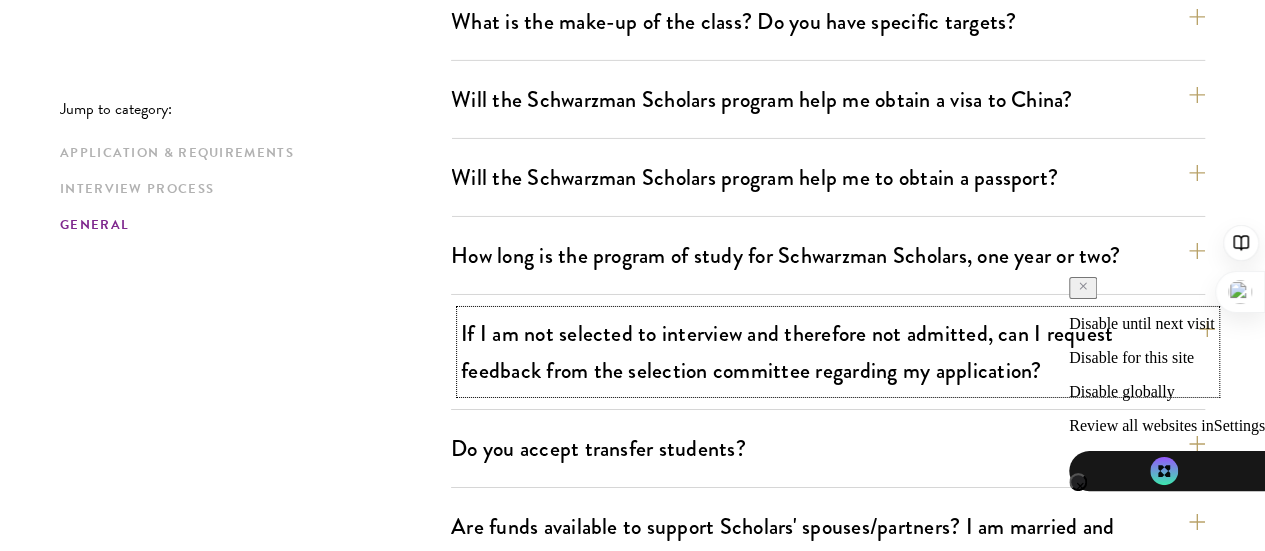 click on "If I am not selected to interview and therefore not admitted, can I request feedback from the selection committee regarding my application?" at bounding box center [838, 352] 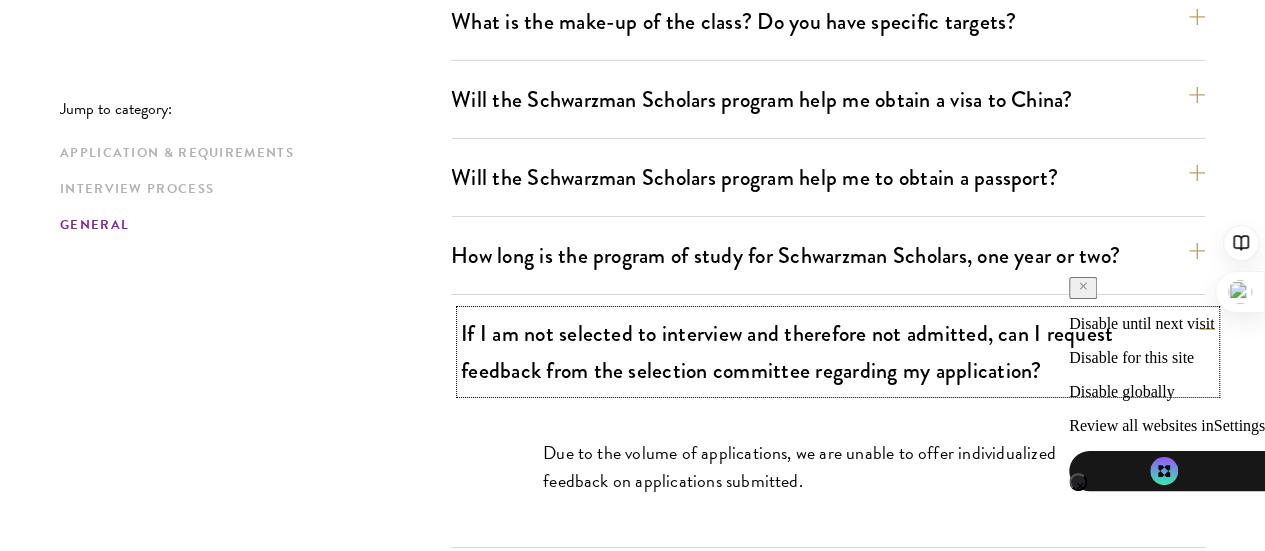 click on "If I am not selected to interview and therefore not admitted, can I request feedback from the selection committee regarding my application?" at bounding box center (838, 352) 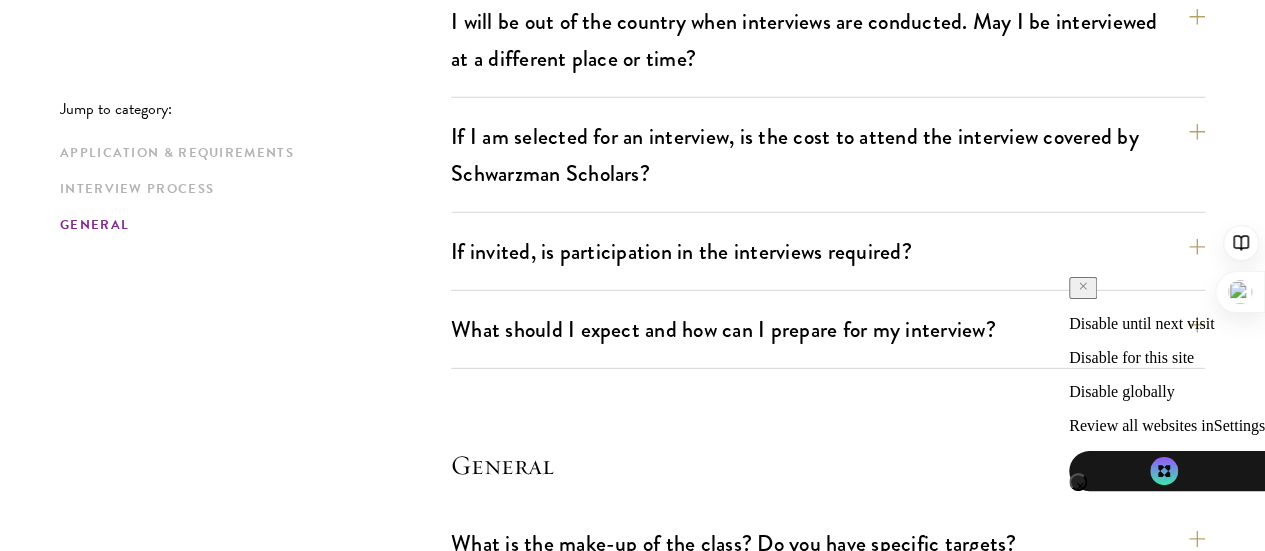 scroll, scrollTop: 2811, scrollLeft: 0, axis: vertical 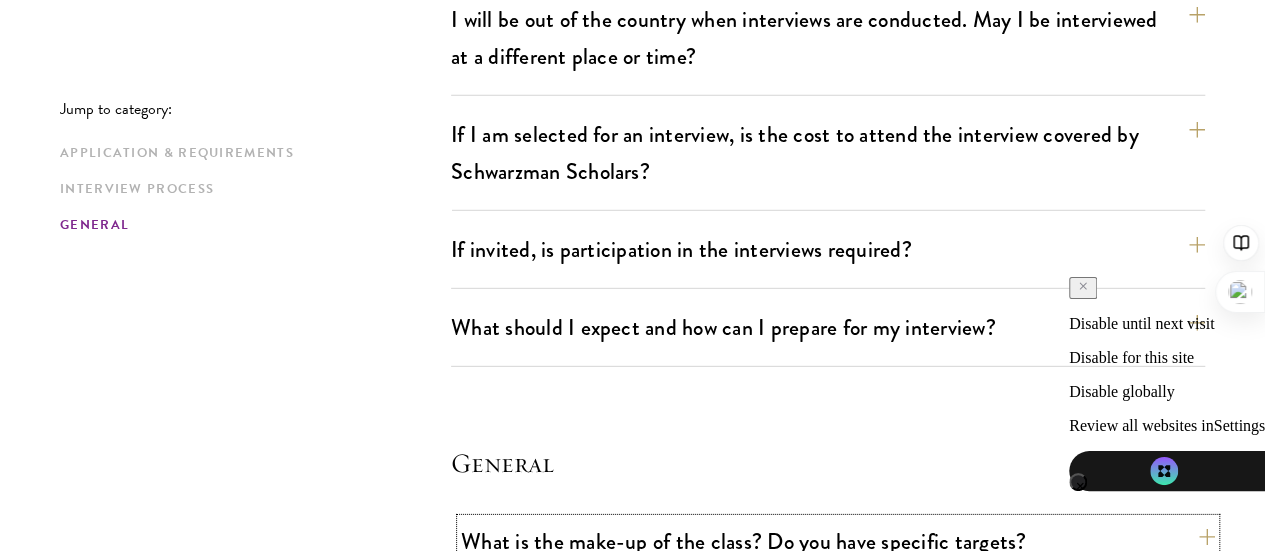 click on "What is the make-up of the class? Do you have specific targets?" at bounding box center [838, 541] 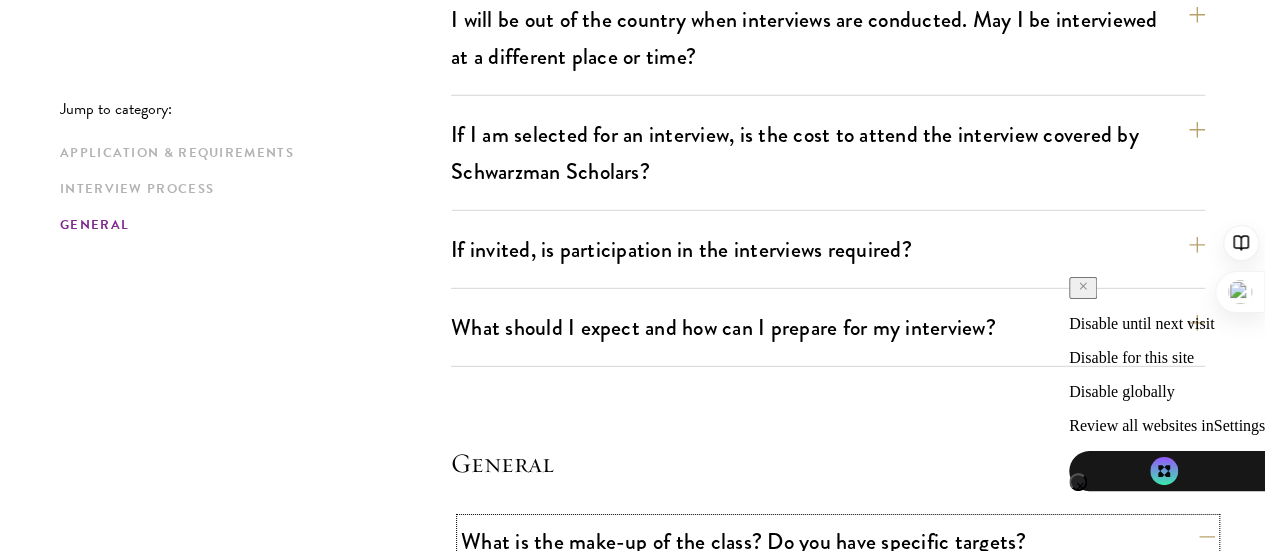 click on "What is the make-up of the class? Do you have specific targets?" at bounding box center (838, 541) 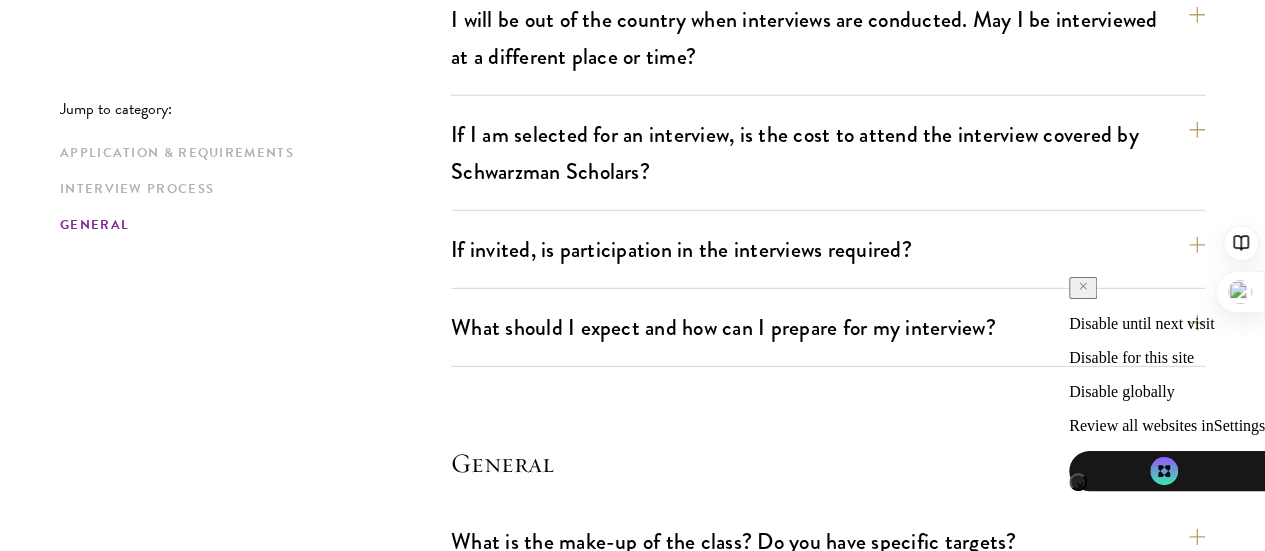 click on "Jump to category:
Application & Requirements
Interview Process
General
Application & Requirements
What are the important Schwarzman Scholars application dates?
Applicants who hold passports or permanent resident cards from the Chinese mainland, Hong Kong, Taiwan, and Macao apply online from January to May [DATE]. Candidates invited to interview are notified before July, and attend interviews at Tsinghua University in Beijing in early July. Final admissions decisions for Chinese Schwarzman Scholars are announced before October each year.
What is the eligible age range?
Candidates must be at least 18 but not yet 29 years of age as of August 1 of their enrollment year.
Are there any fees associated with the Schwarzman Scholars application or the program?" at bounding box center [632, -491] 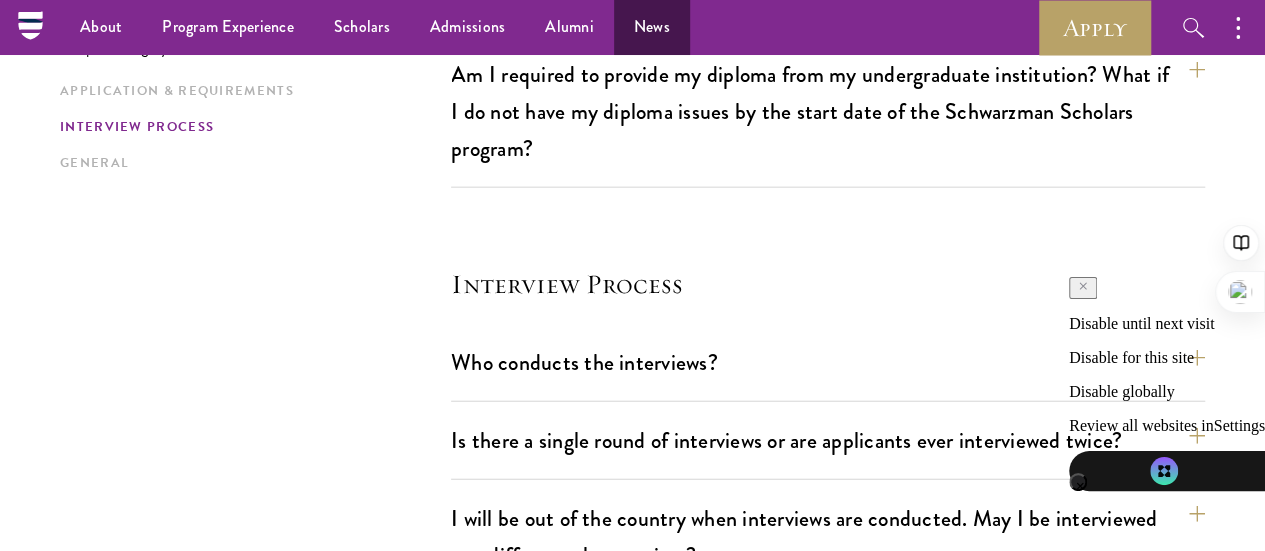 scroll, scrollTop: 2311, scrollLeft: 0, axis: vertical 